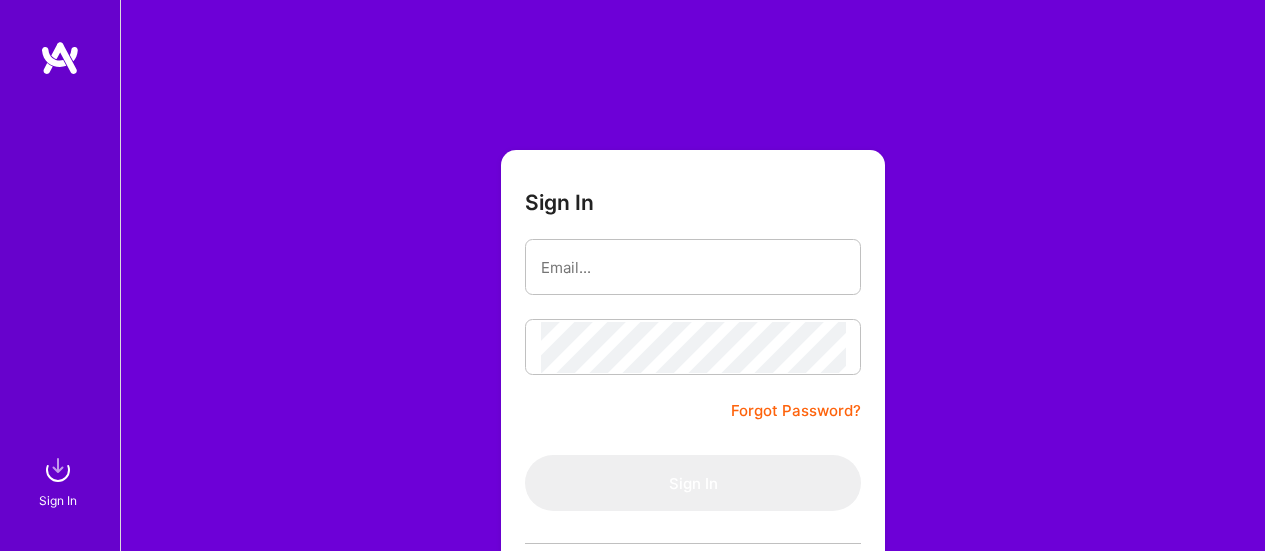 scroll, scrollTop: 0, scrollLeft: 0, axis: both 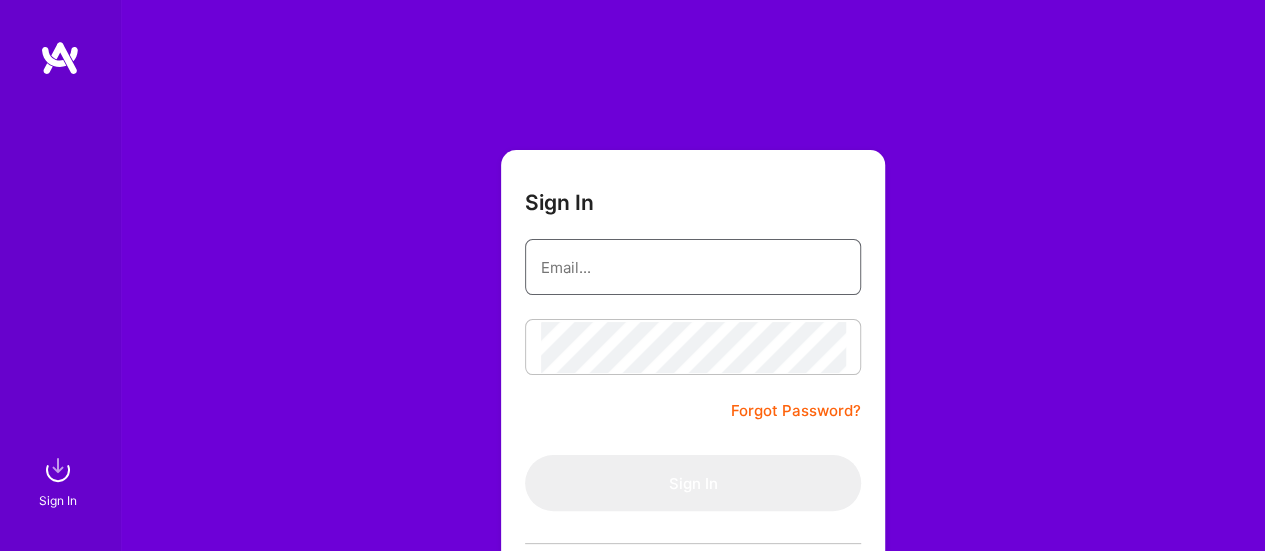 click at bounding box center (693, 267) 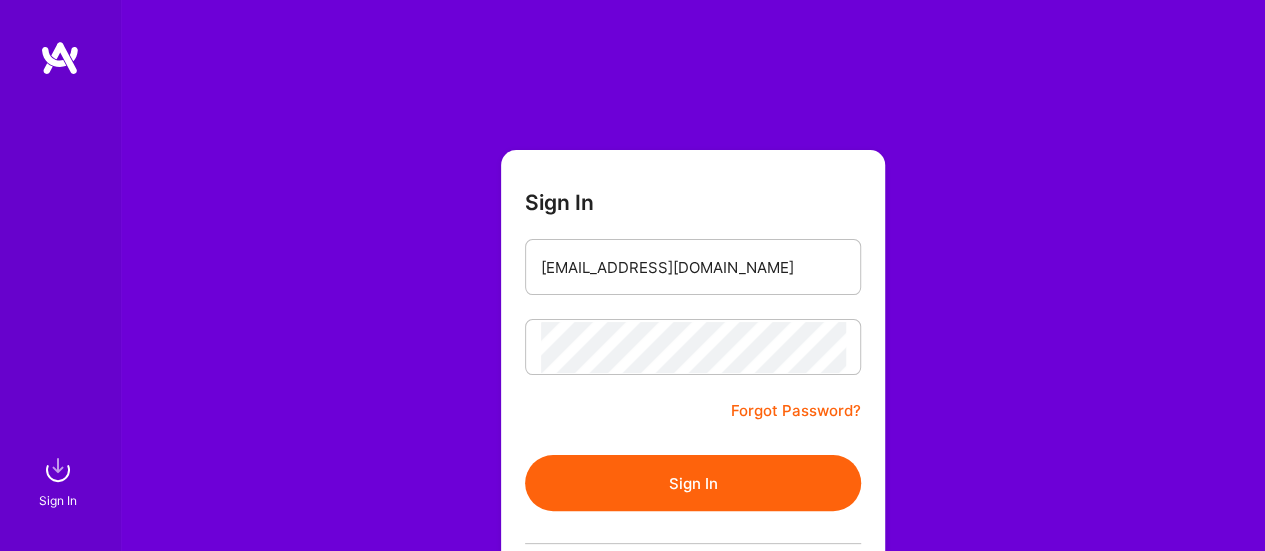 click on "Sign In" at bounding box center [693, 483] 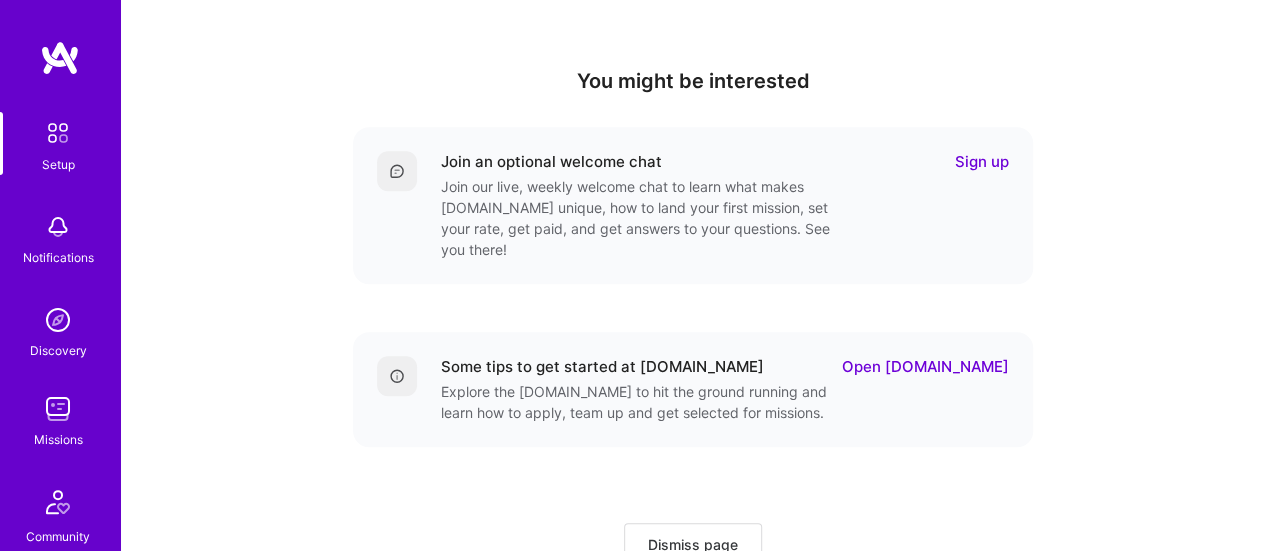 scroll, scrollTop: 744, scrollLeft: 0, axis: vertical 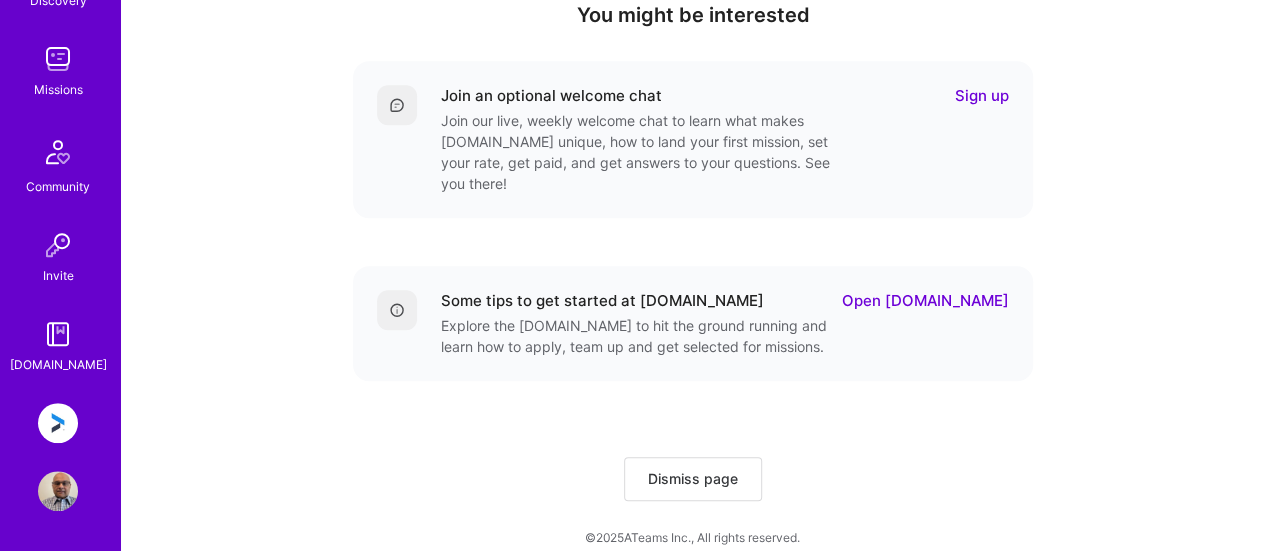 click at bounding box center (58, 423) 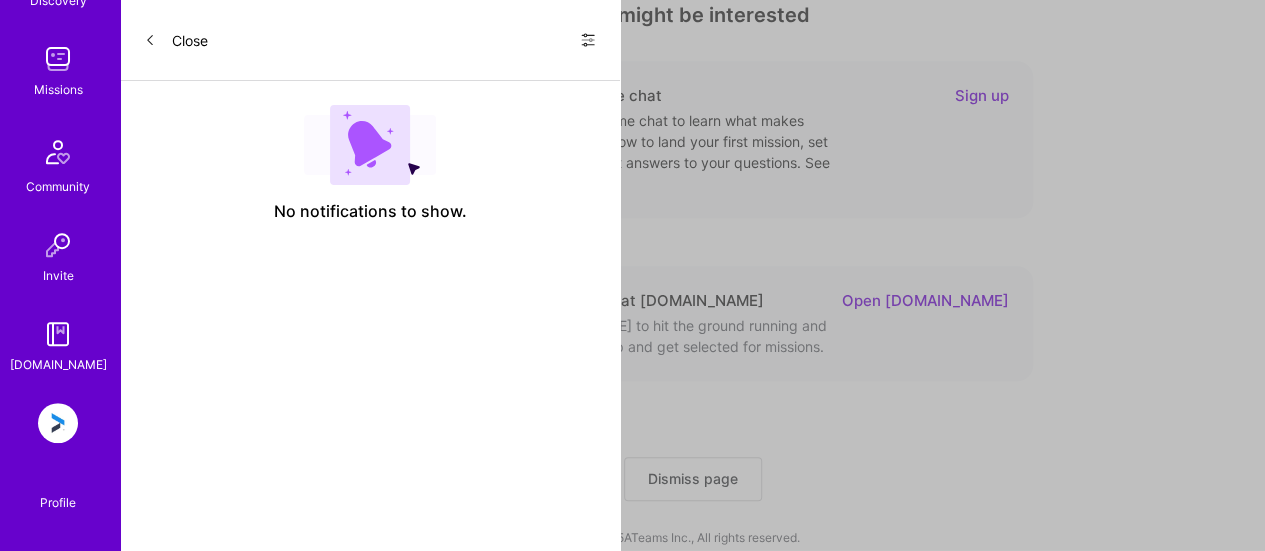 scroll, scrollTop: 0, scrollLeft: 0, axis: both 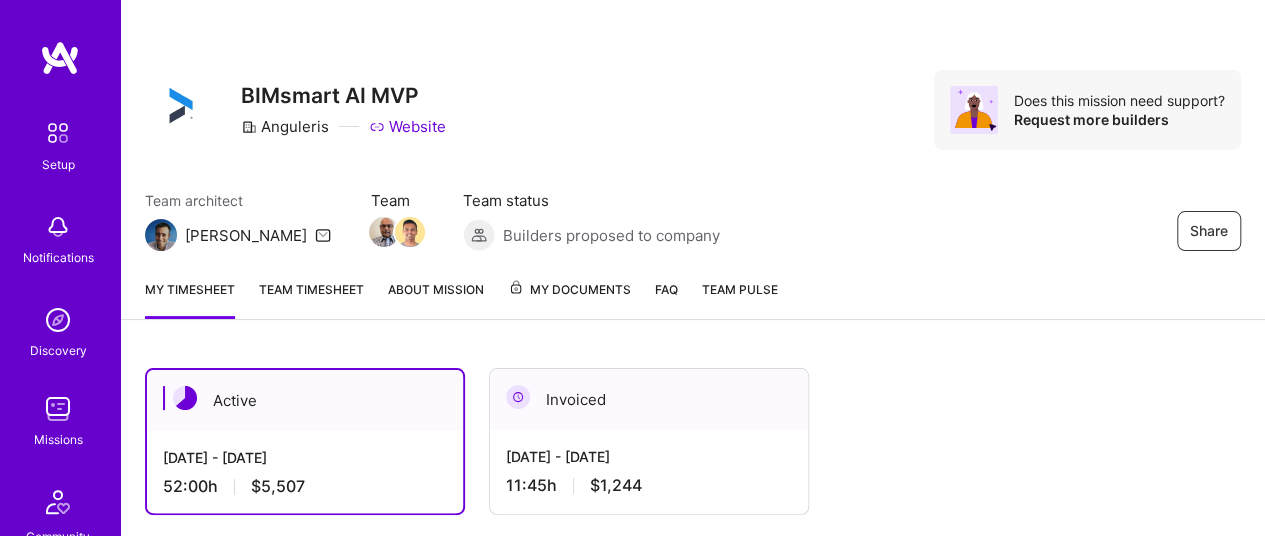 click at bounding box center (58, 409) 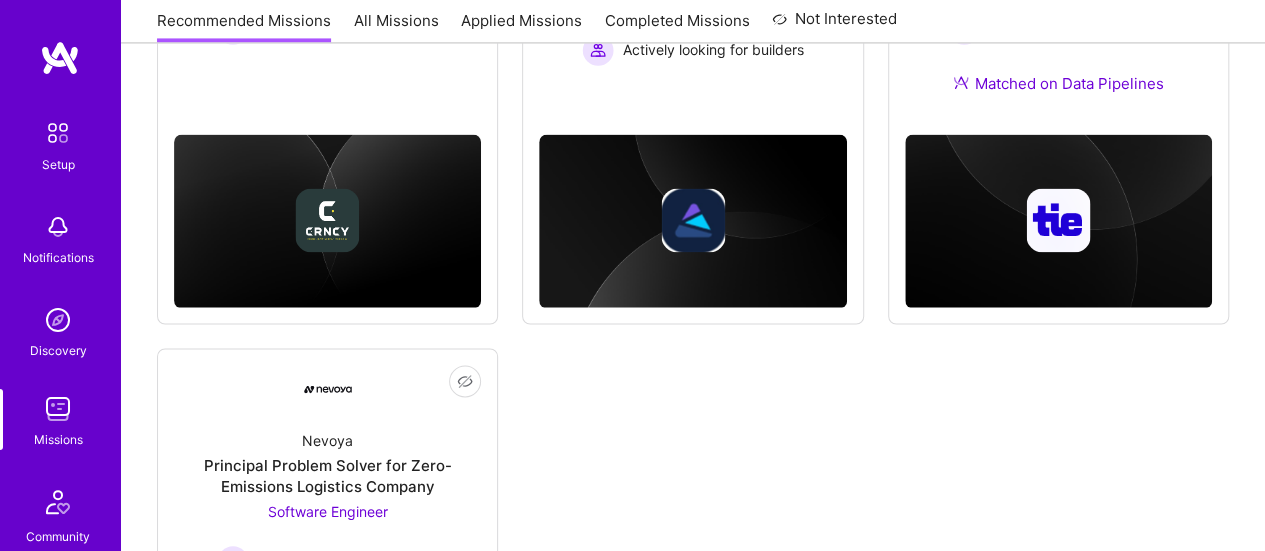 scroll, scrollTop: 0, scrollLeft: 0, axis: both 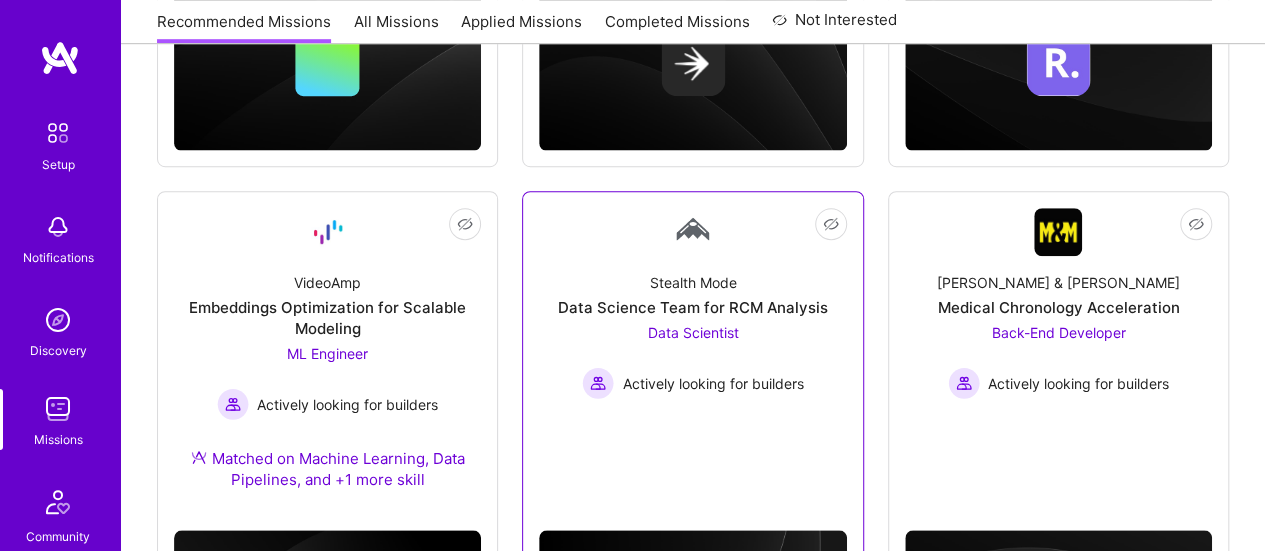 click on "Stealth Mode" at bounding box center [692, 282] 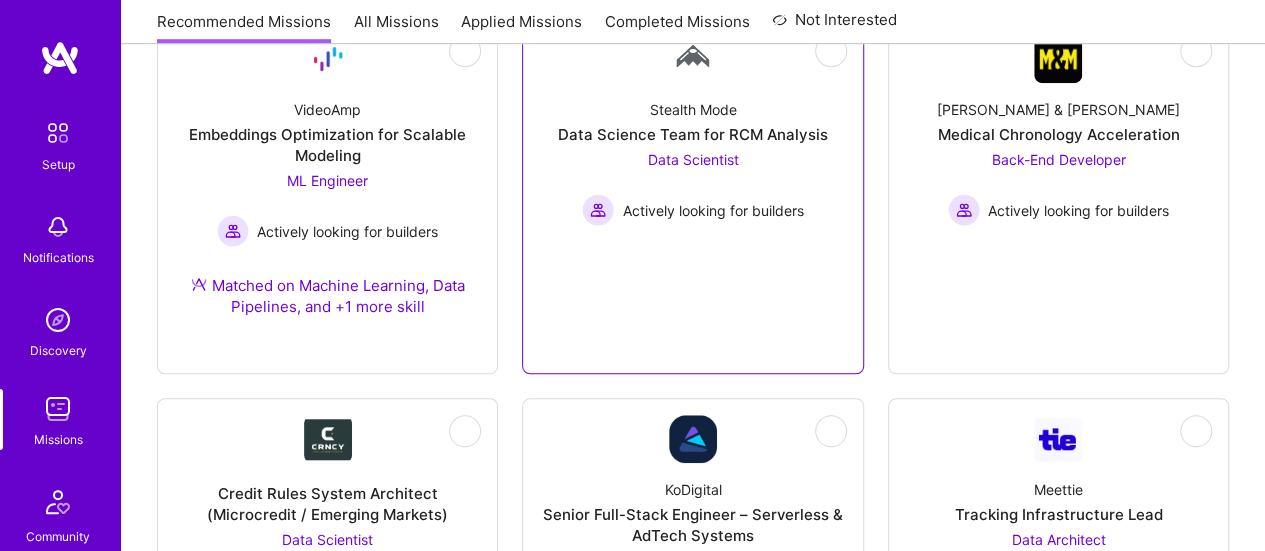 scroll, scrollTop: 0, scrollLeft: 0, axis: both 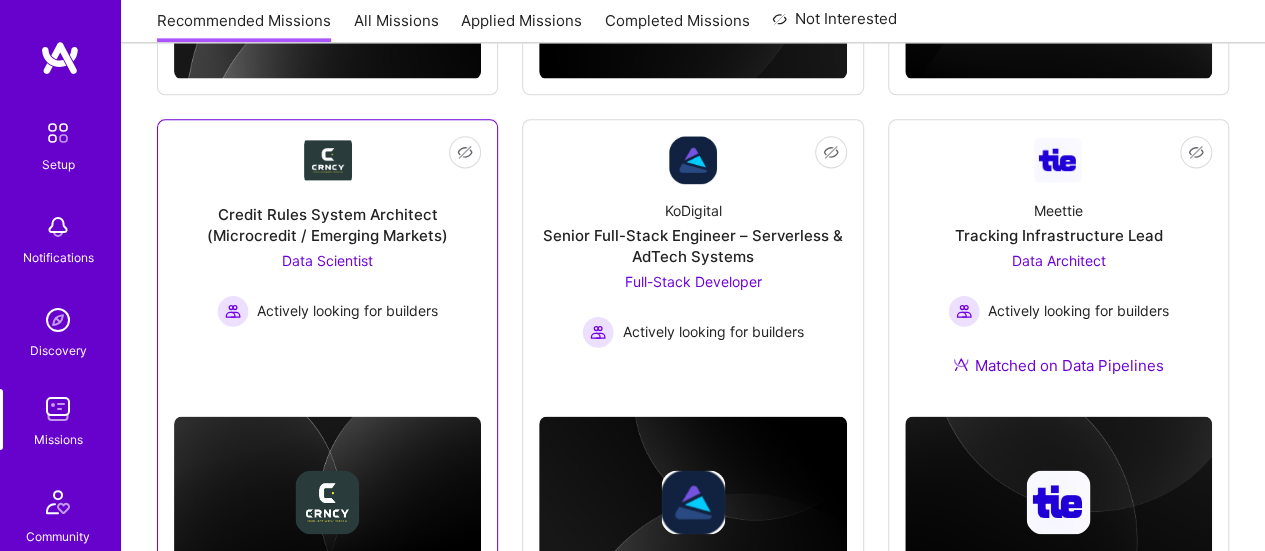 click on "Credit Rules System Architect (Microcredit / Emerging Markets)" at bounding box center [327, 225] 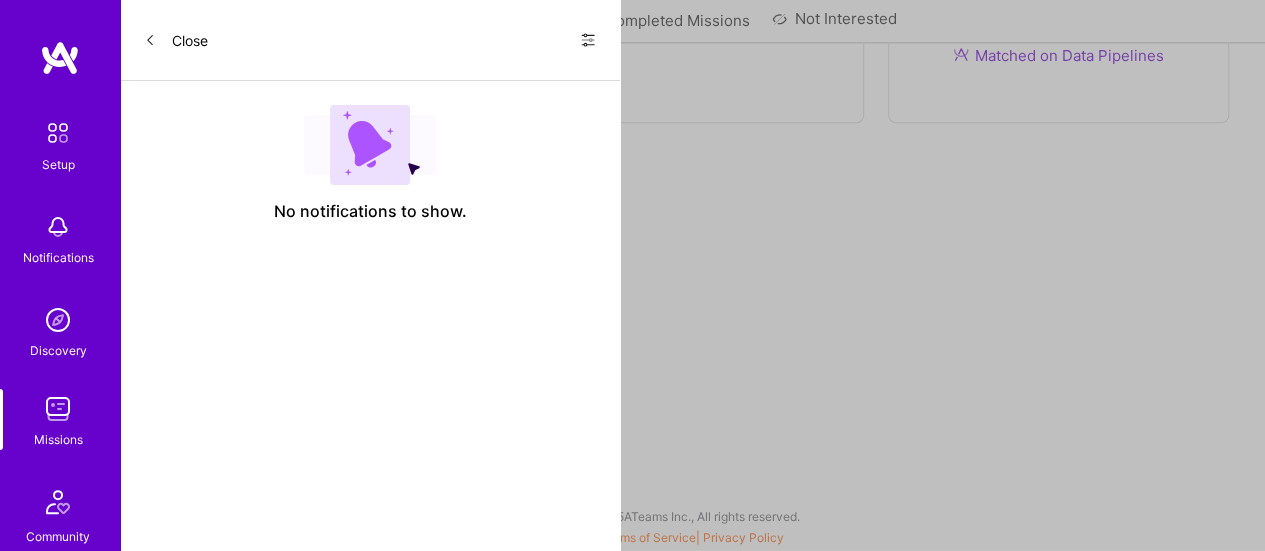 scroll, scrollTop: 0, scrollLeft: 0, axis: both 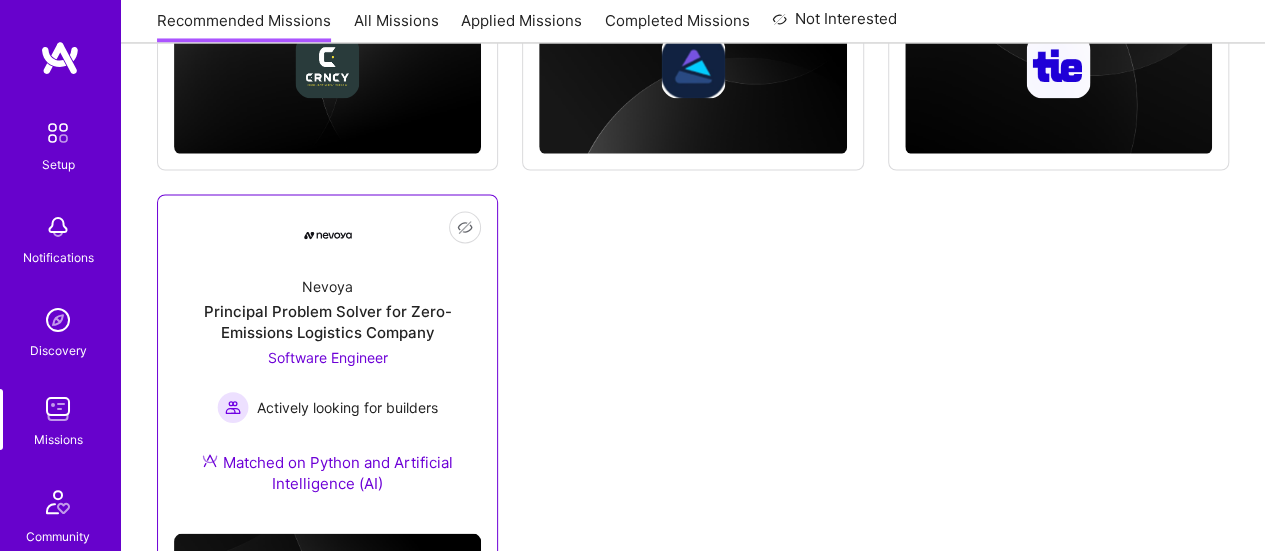 click on "Software Engineer" at bounding box center (328, 356) 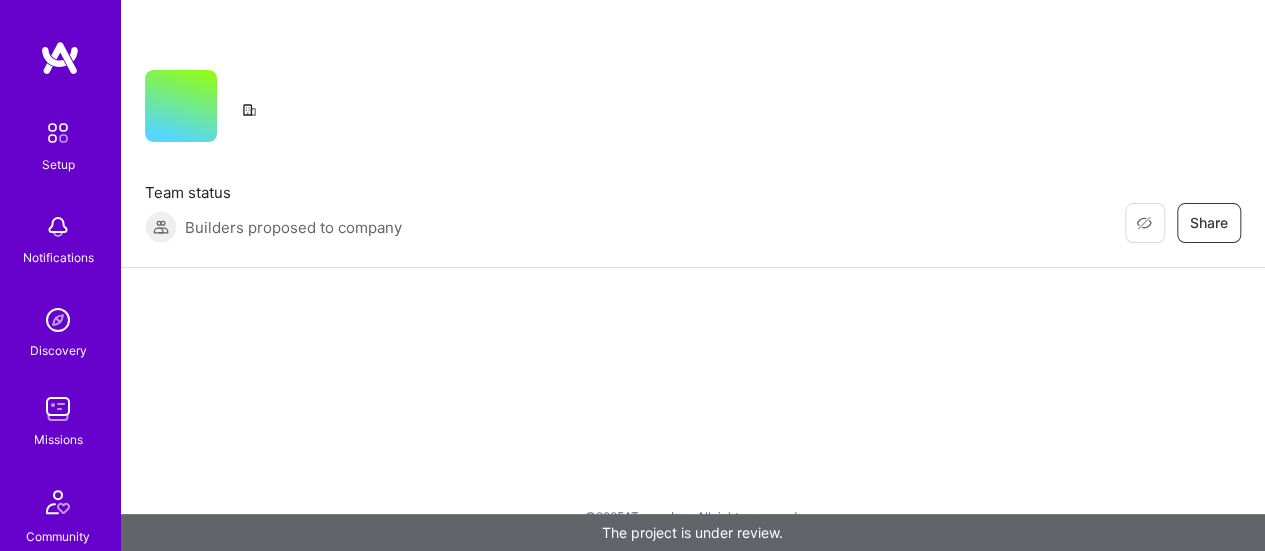 scroll, scrollTop: 0, scrollLeft: 0, axis: both 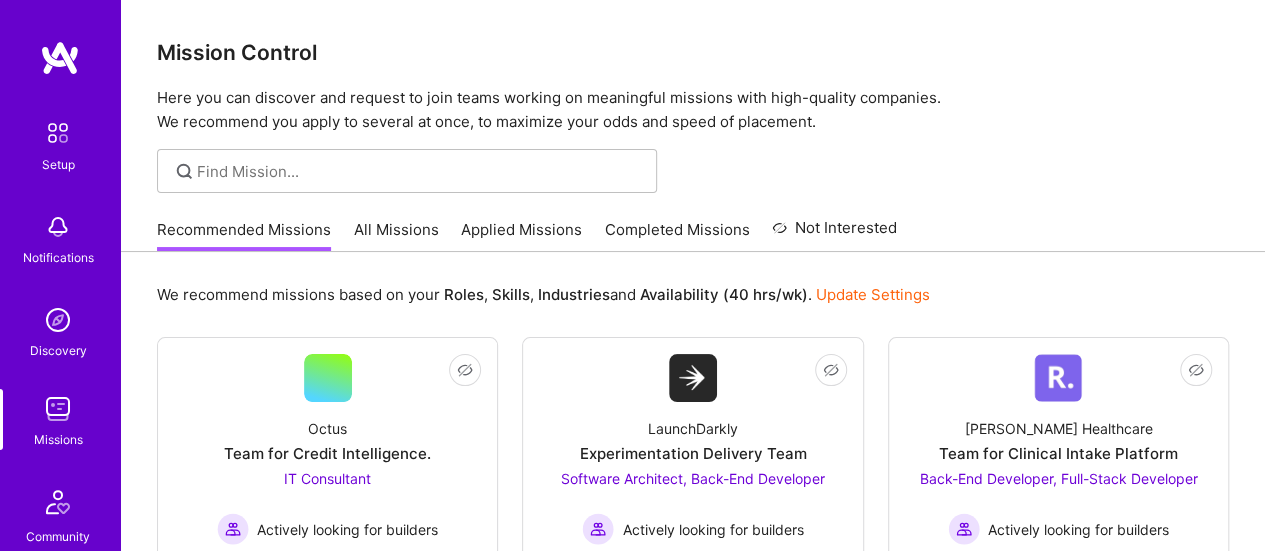 click on "Applied Missions" at bounding box center [521, 235] 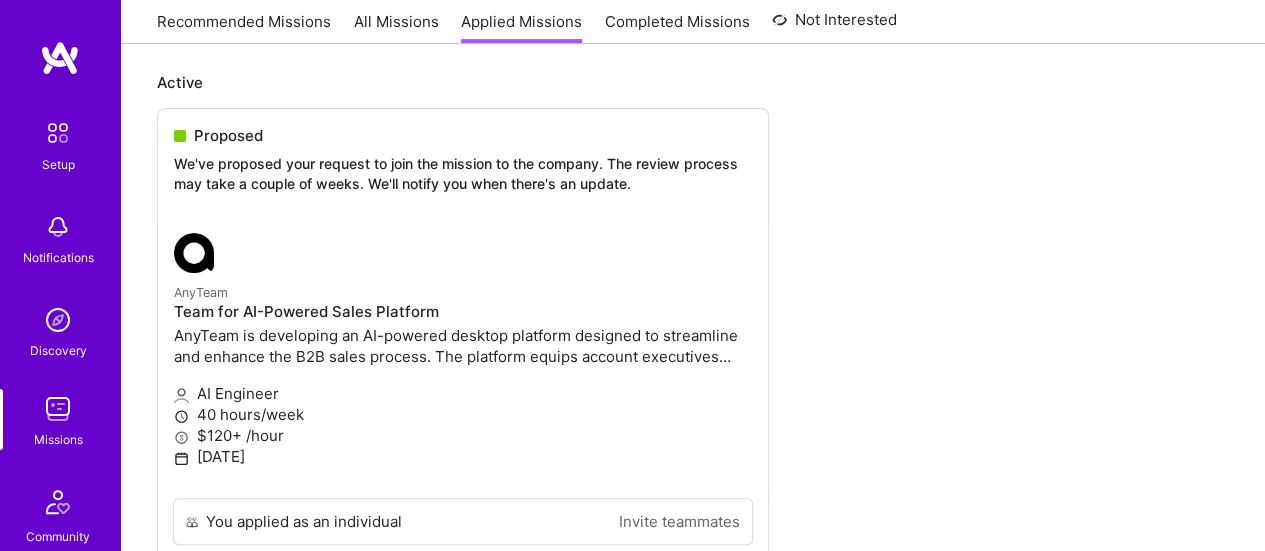 scroll, scrollTop: 0, scrollLeft: 0, axis: both 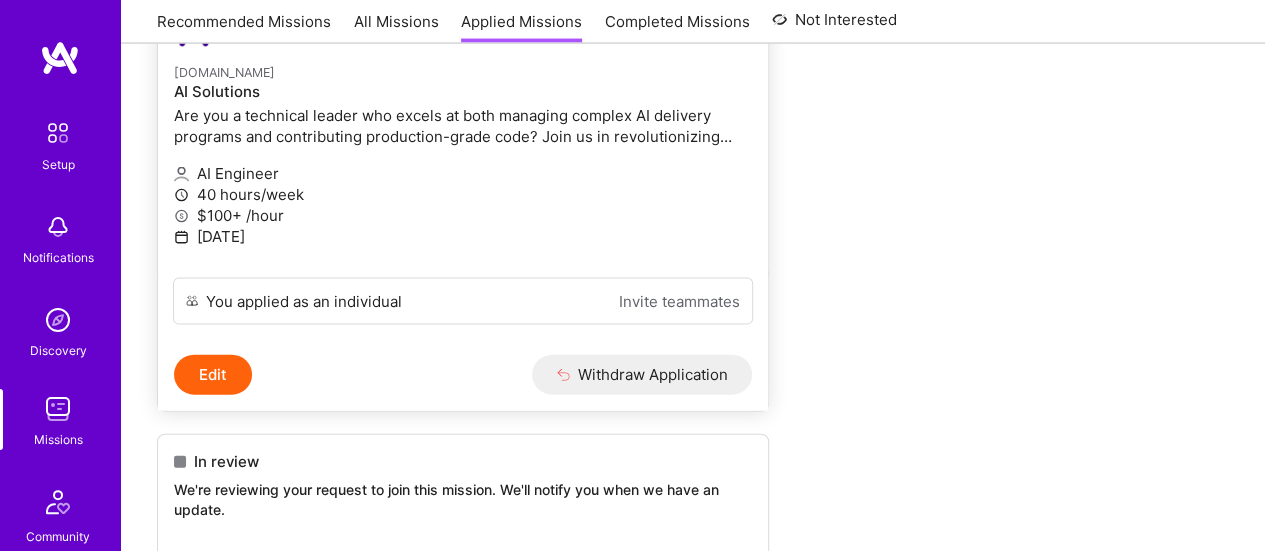 click on "Edit" at bounding box center (213, 375) 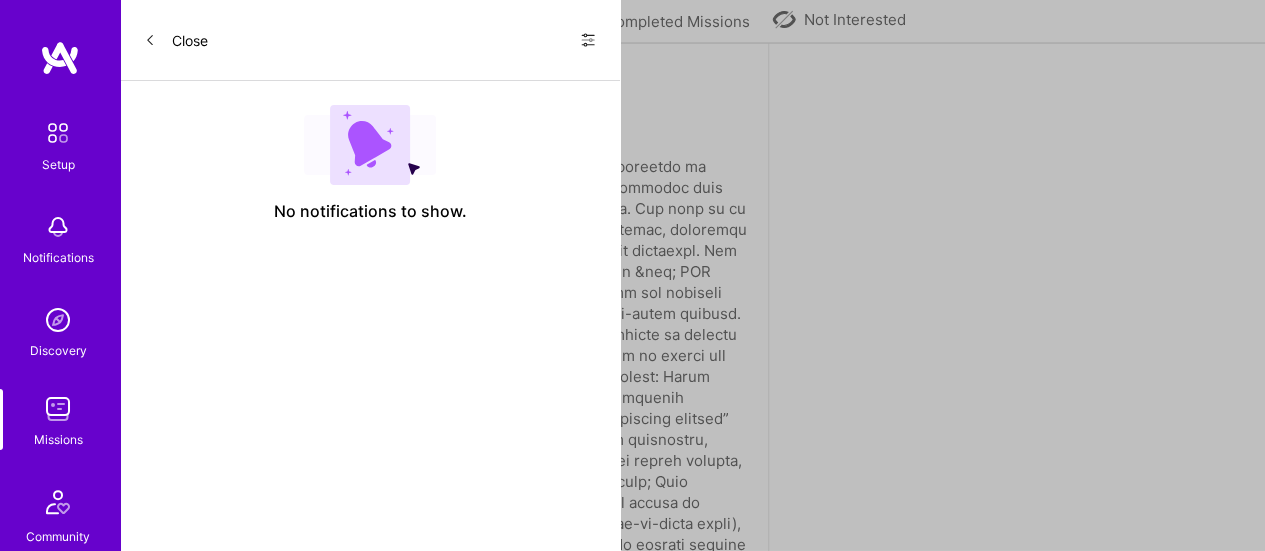 scroll, scrollTop: 0, scrollLeft: 0, axis: both 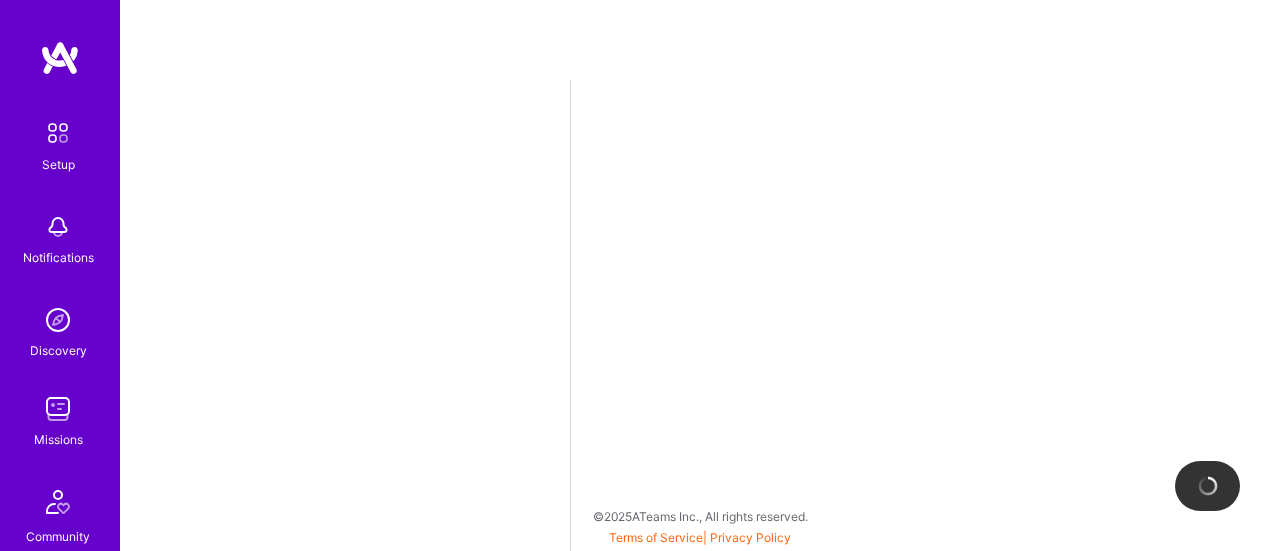 select on "US" 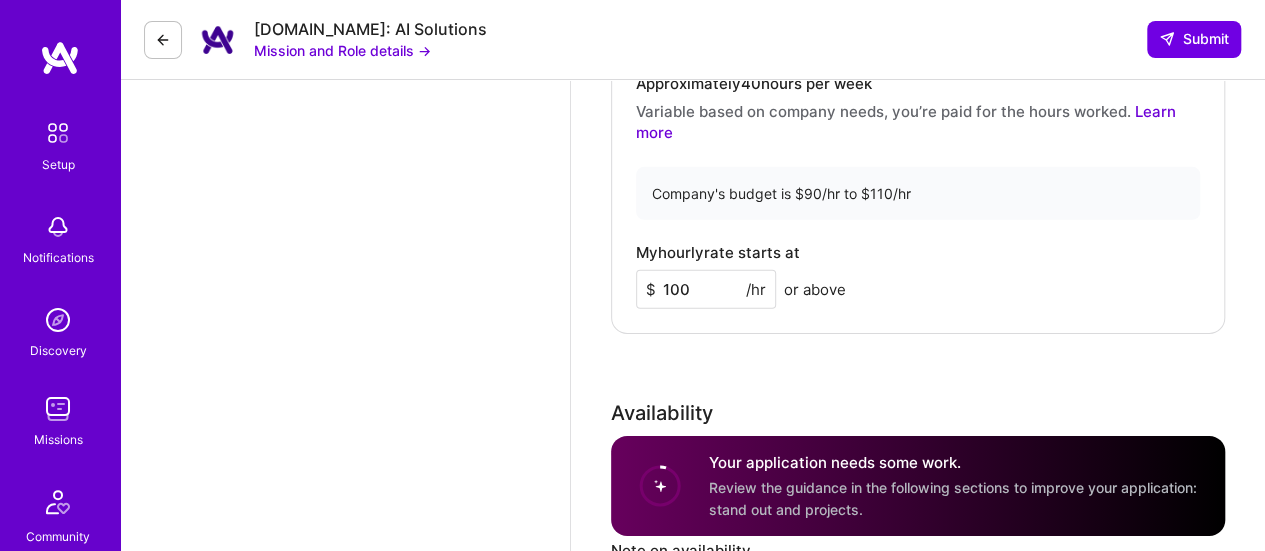 scroll, scrollTop: 3051, scrollLeft: 0, axis: vertical 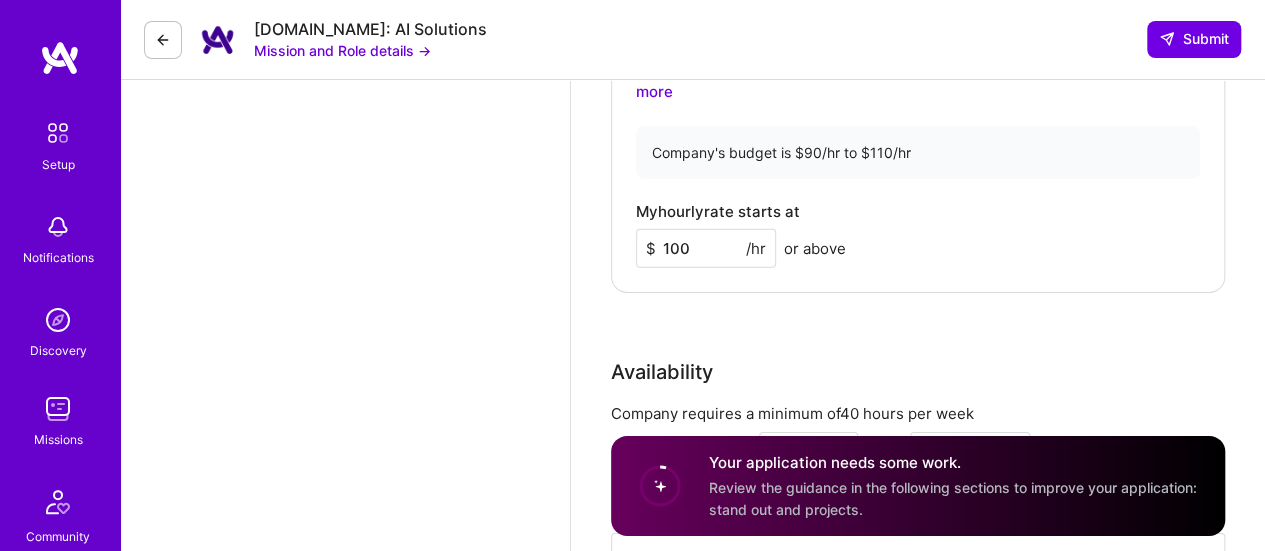 click on "100" at bounding box center (706, 248) 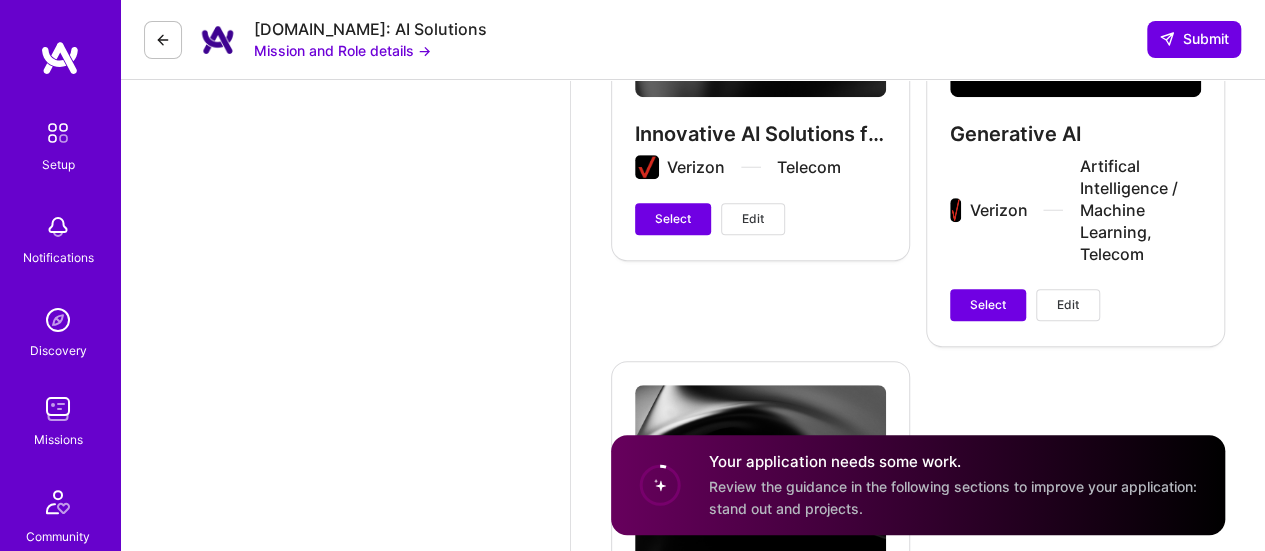 scroll, scrollTop: 4266, scrollLeft: 0, axis: vertical 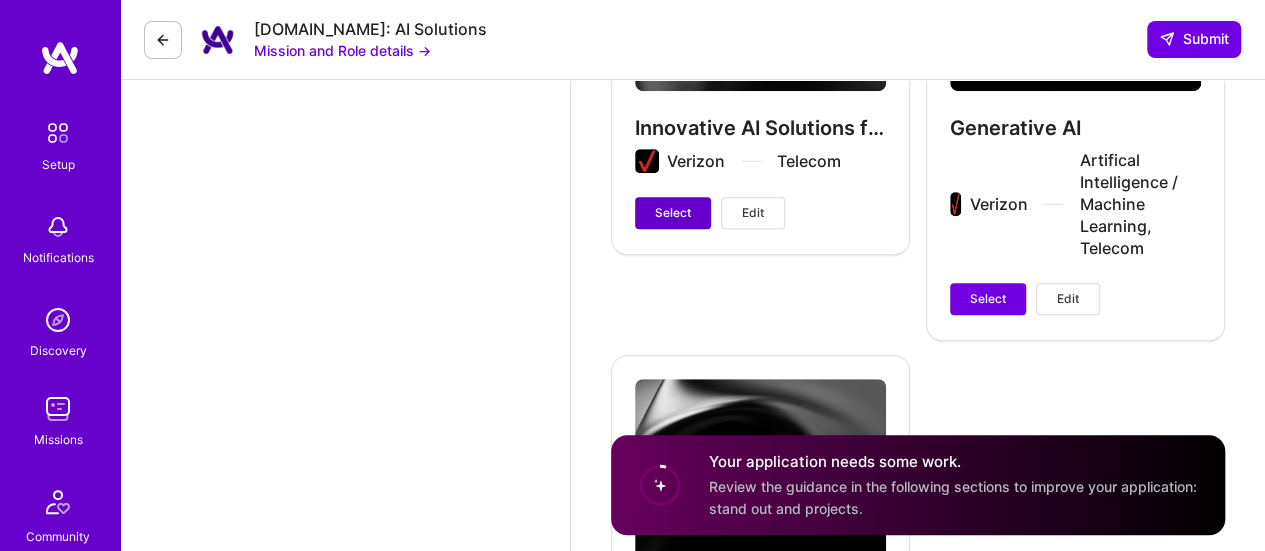 type on "110" 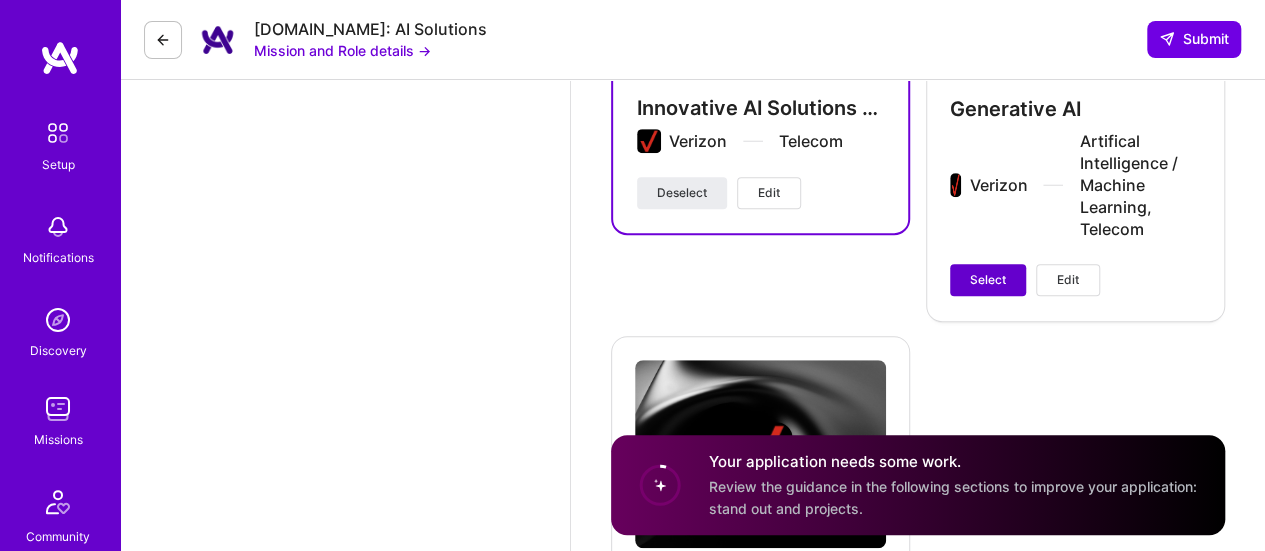 click on "Select" at bounding box center [988, 280] 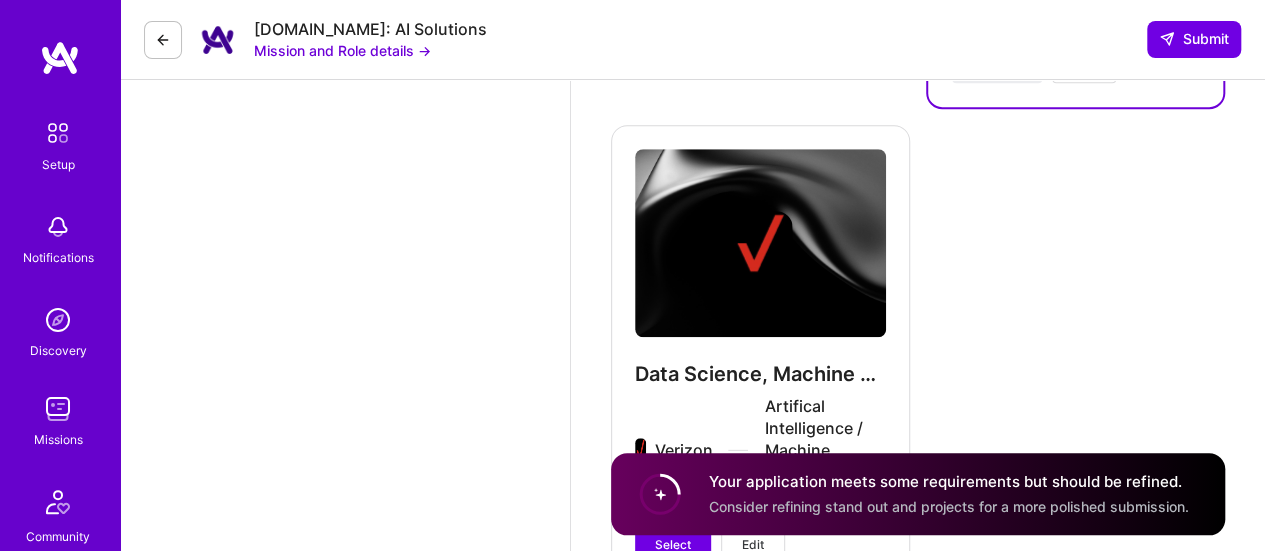 scroll, scrollTop: 4650, scrollLeft: 0, axis: vertical 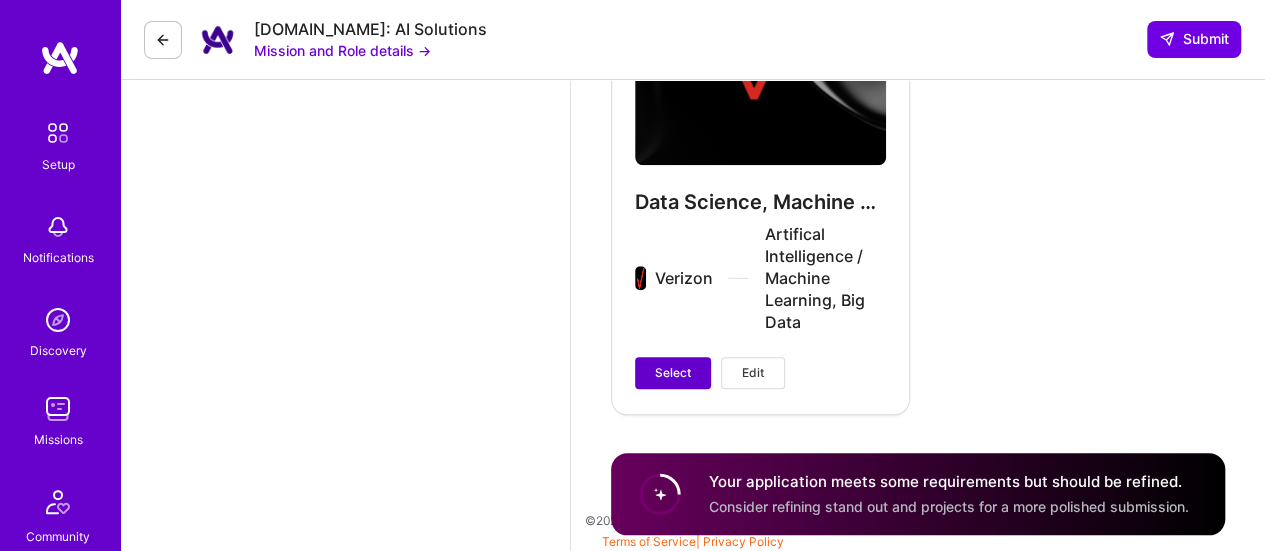 click on "Select" at bounding box center [673, 373] 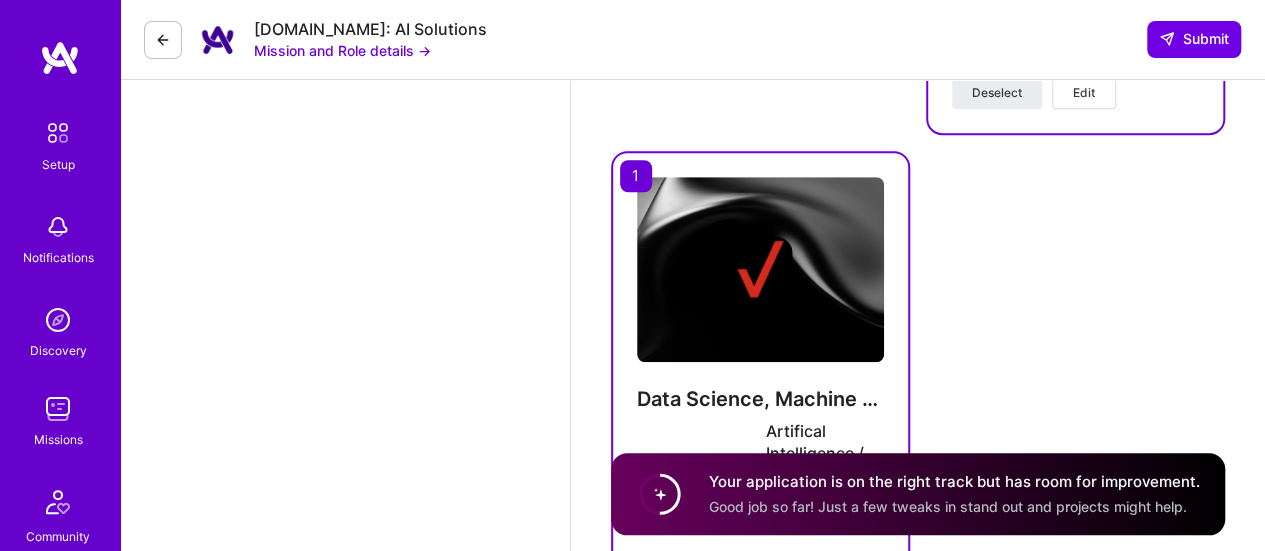 scroll, scrollTop: 4651, scrollLeft: 0, axis: vertical 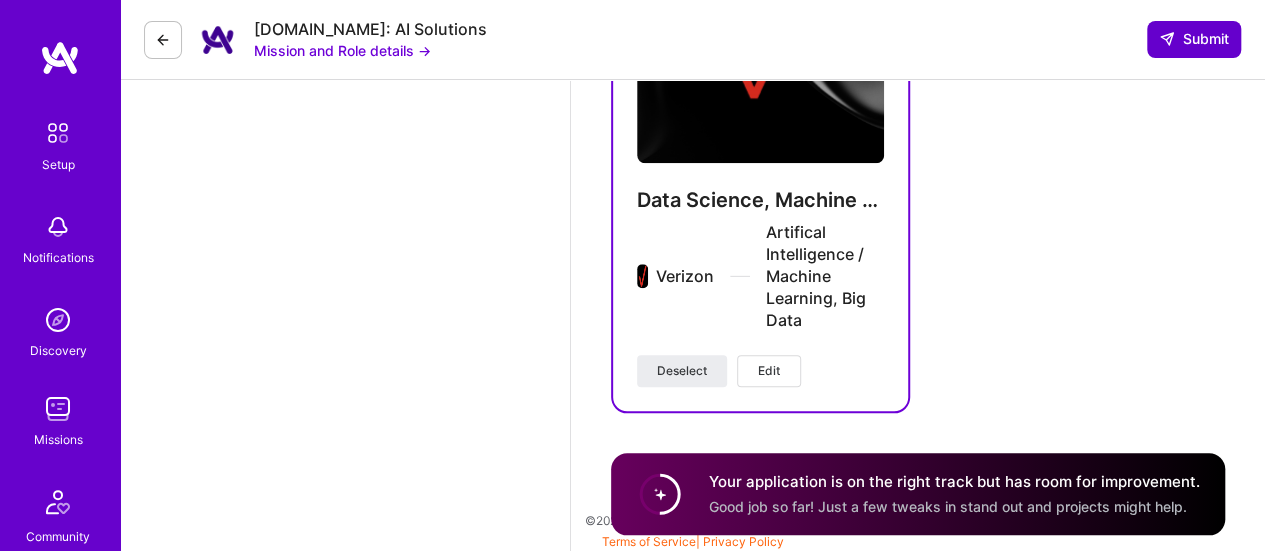 click on "Submit" at bounding box center (1194, 39) 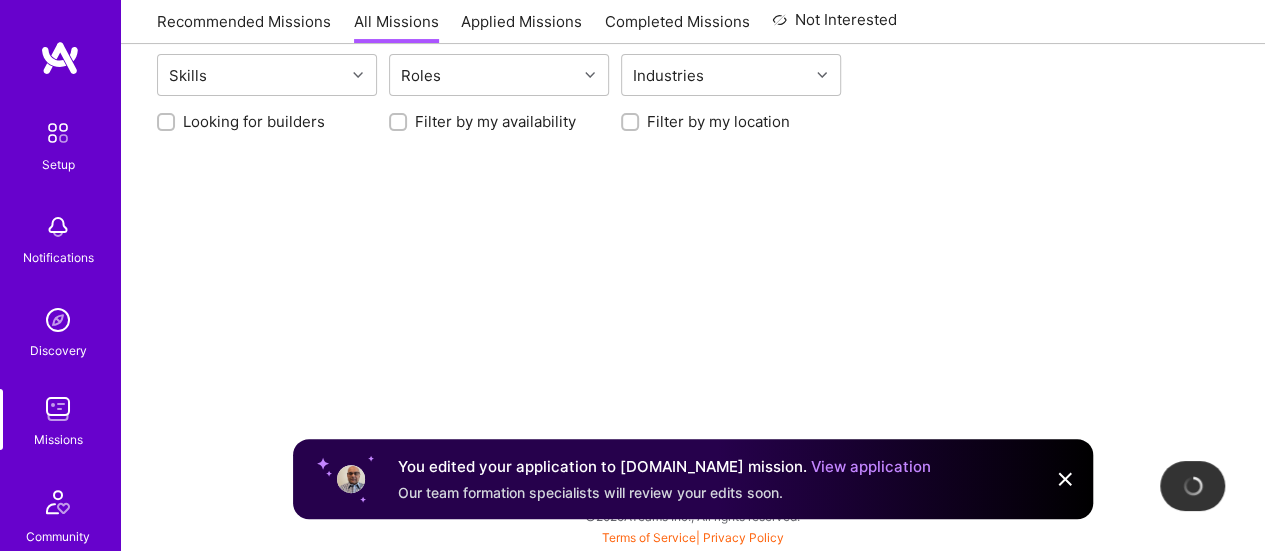 scroll, scrollTop: 0, scrollLeft: 0, axis: both 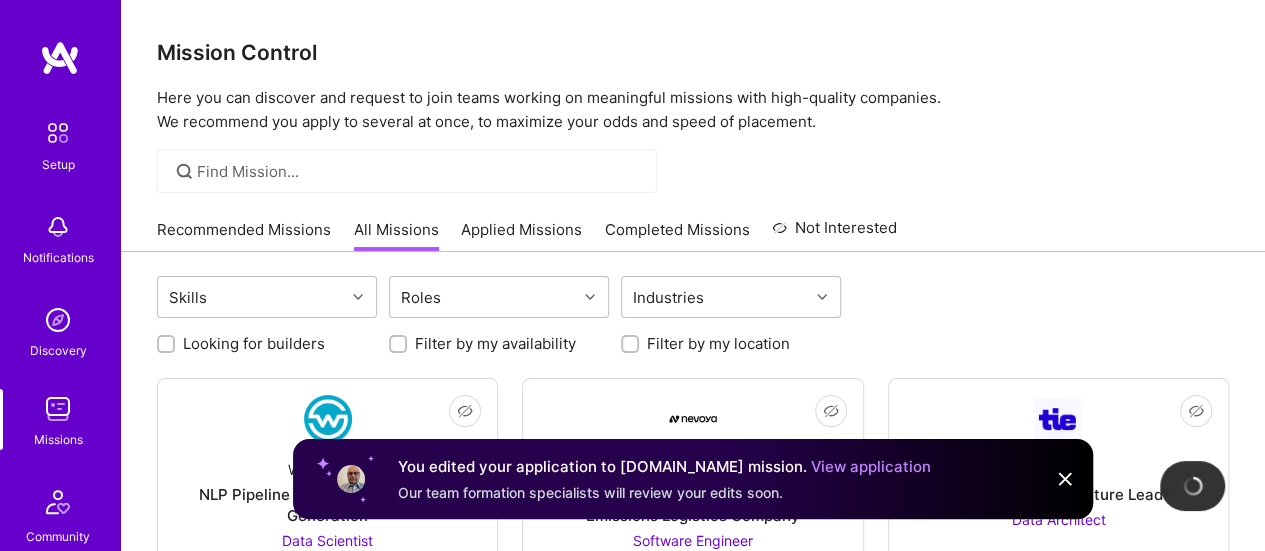 click at bounding box center [1065, 479] 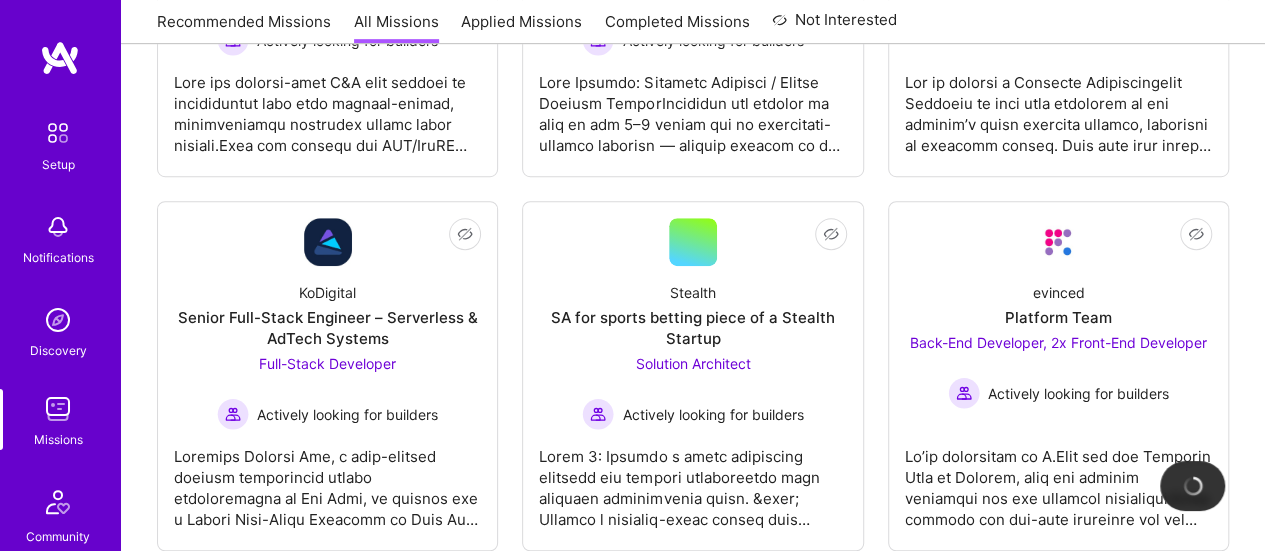 scroll, scrollTop: 0, scrollLeft: 0, axis: both 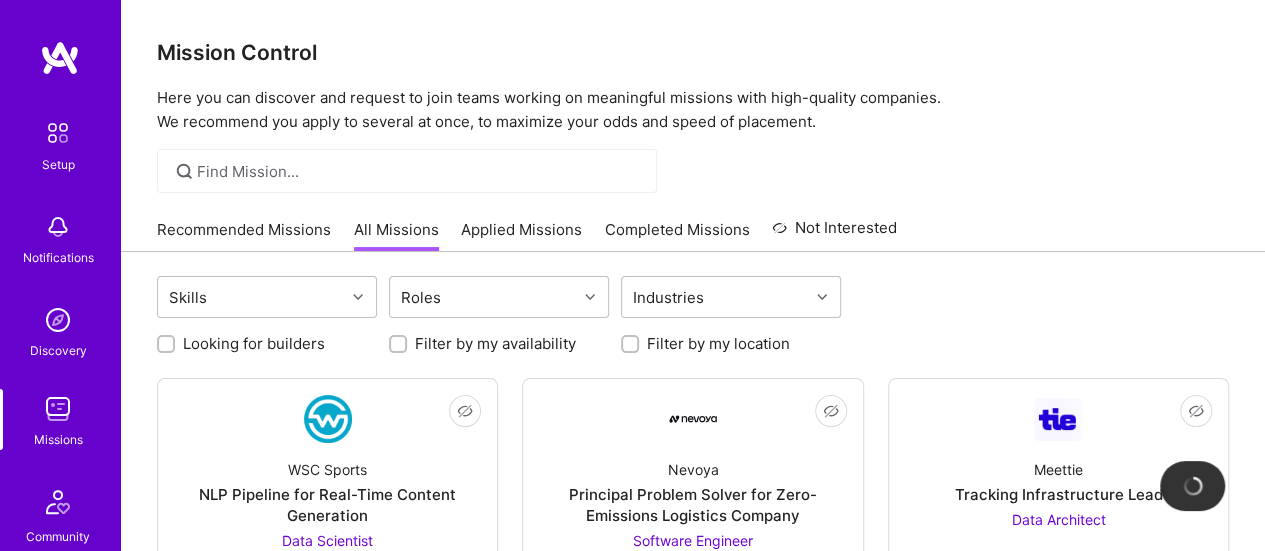click on "Applied Missions" at bounding box center (521, 235) 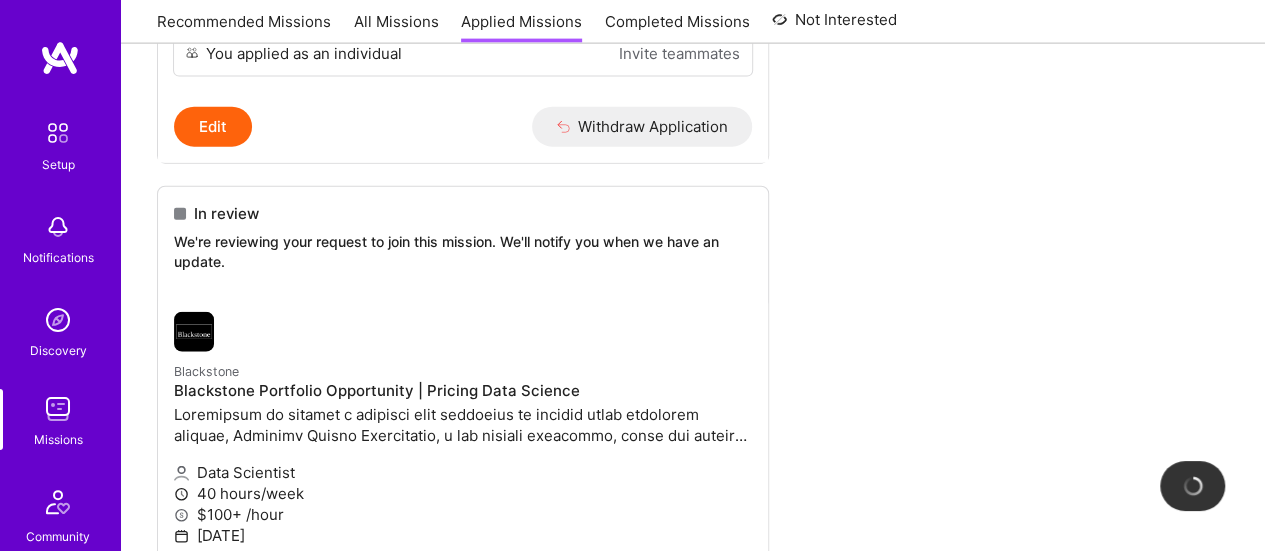 scroll, scrollTop: 2369, scrollLeft: 0, axis: vertical 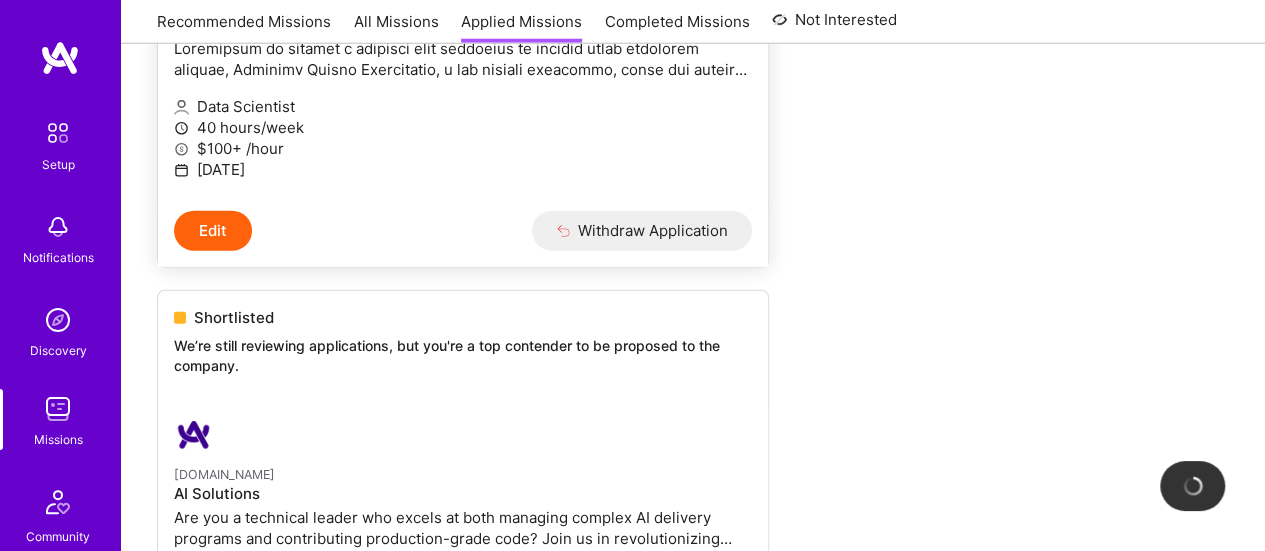 click on "Edit" at bounding box center (213, 231) 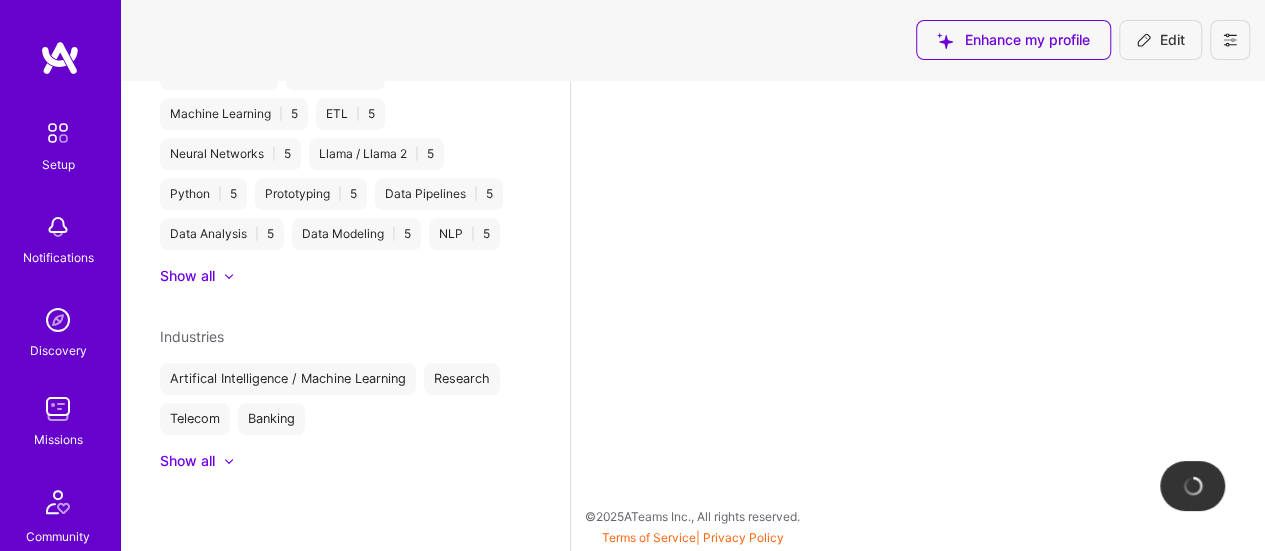 scroll, scrollTop: 0, scrollLeft: 0, axis: both 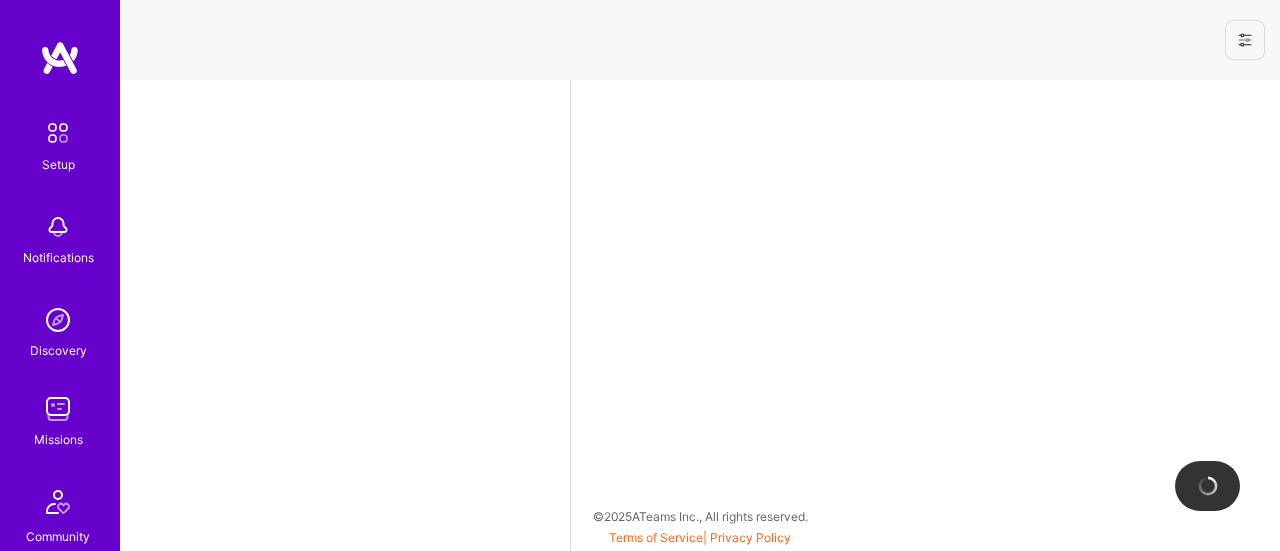 select on "US" 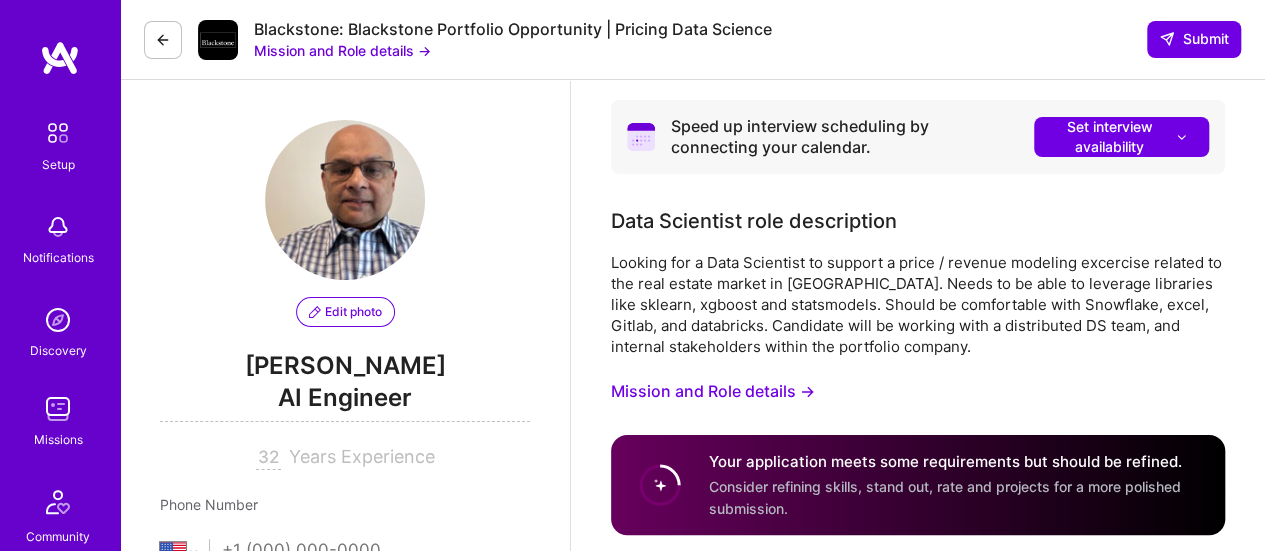drag, startPoint x: 1266, startPoint y: 112, endPoint x: 1242, endPoint y: 360, distance: 249.15858 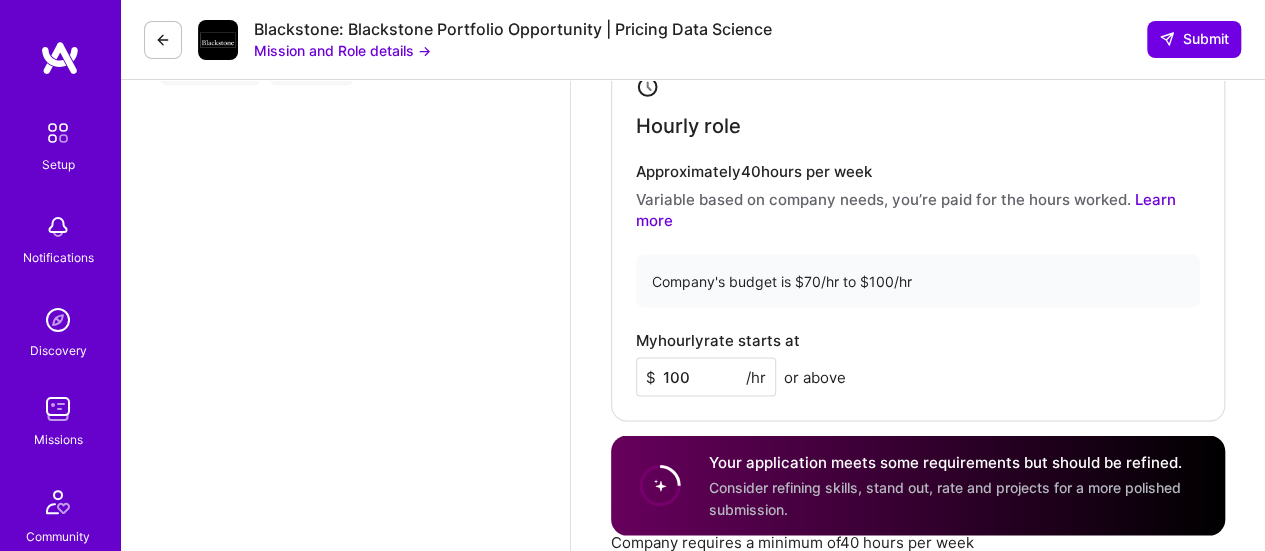 scroll, scrollTop: 1871, scrollLeft: 0, axis: vertical 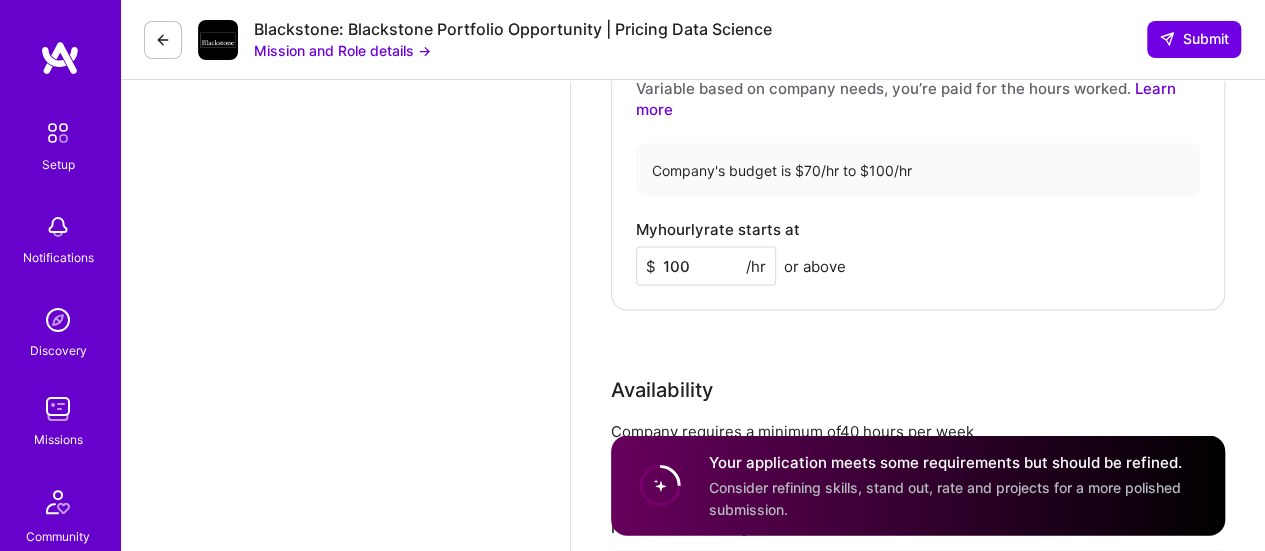 click on "100" at bounding box center (706, 265) 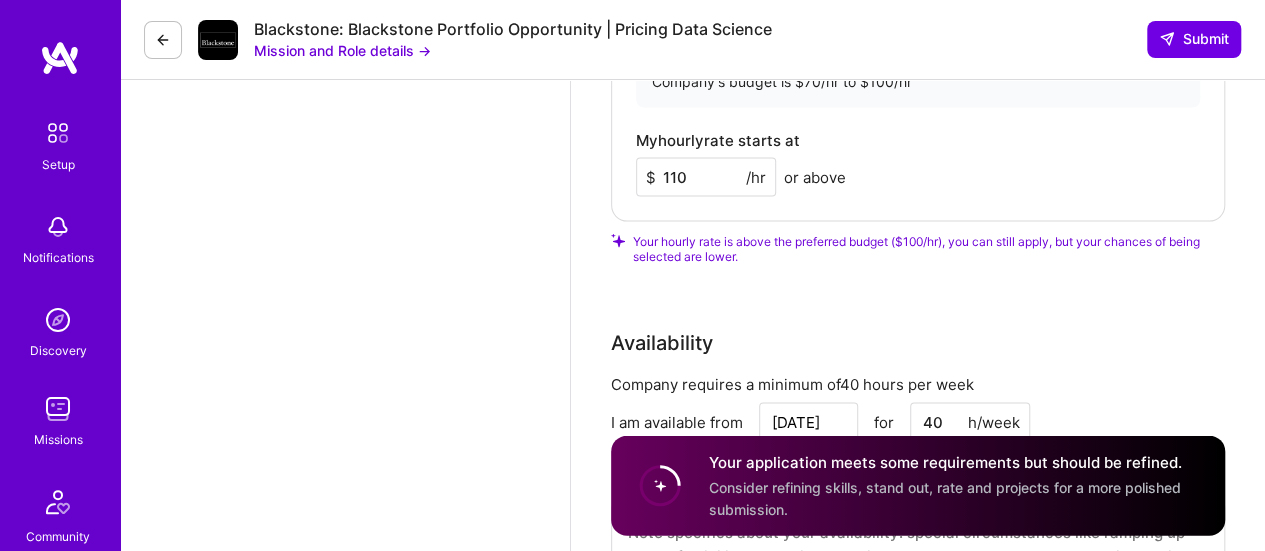 scroll, scrollTop: 1943, scrollLeft: 0, axis: vertical 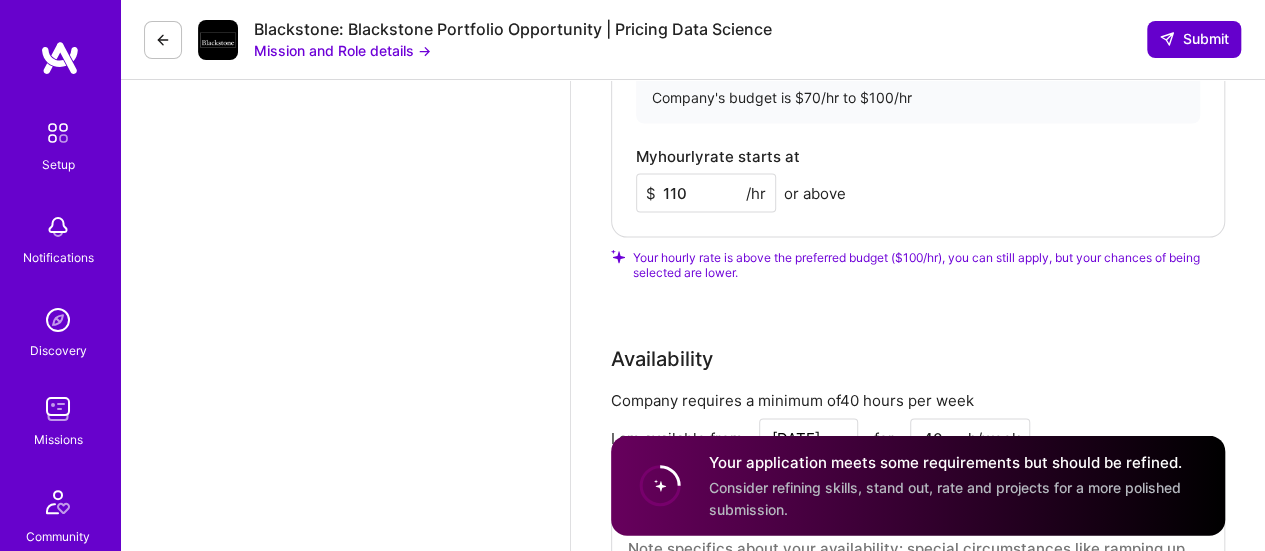 type on "110" 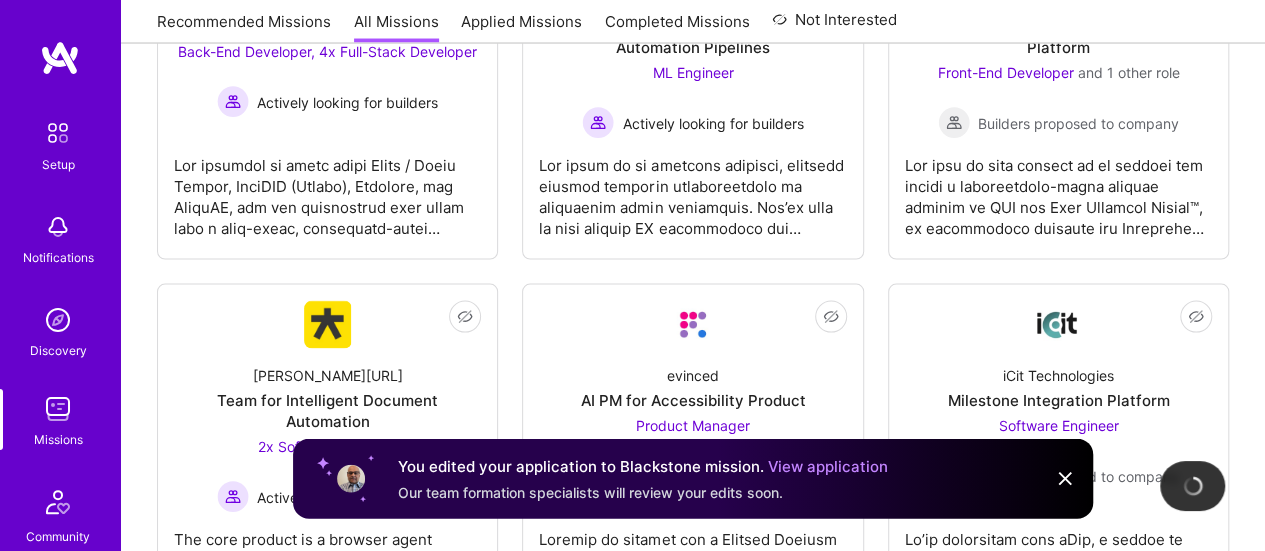 scroll, scrollTop: 0, scrollLeft: 0, axis: both 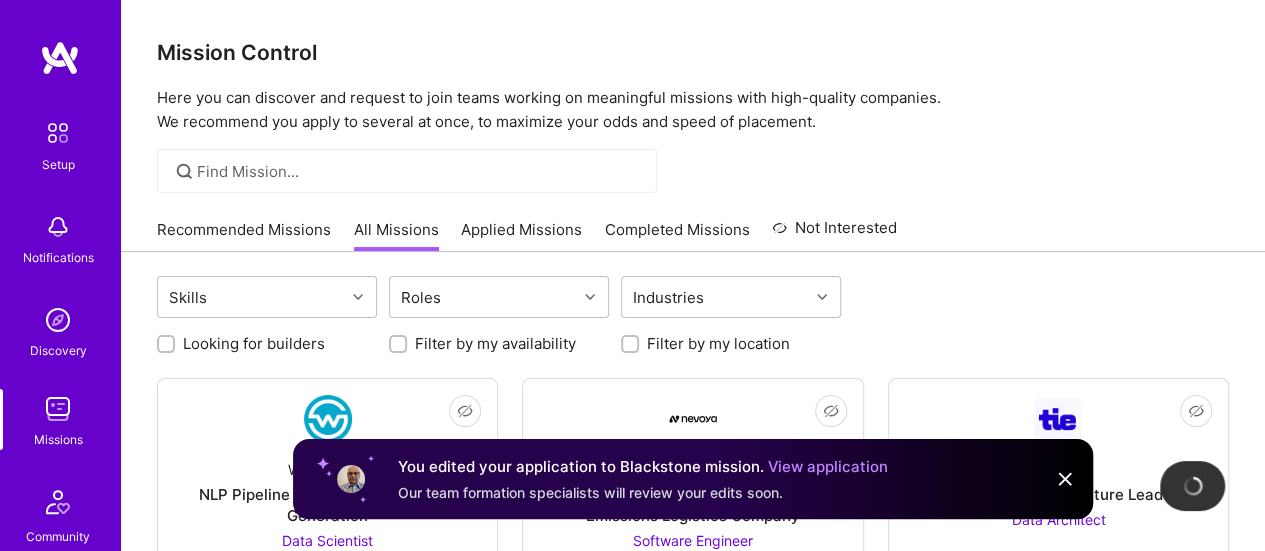 click on "Applied Missions" at bounding box center (521, 235) 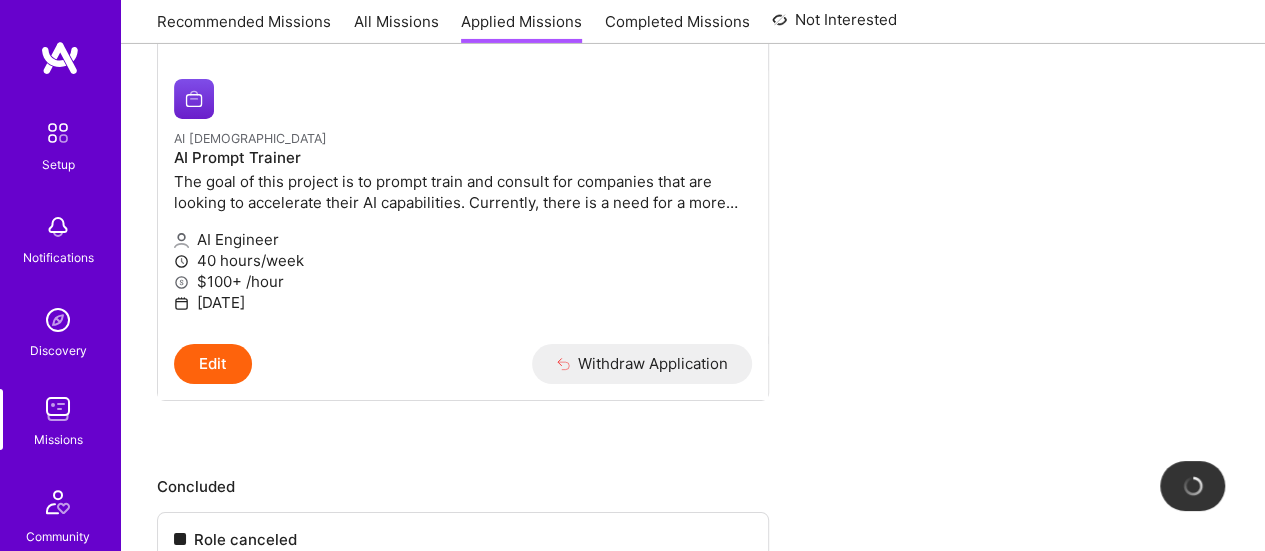 scroll, scrollTop: 3540, scrollLeft: 0, axis: vertical 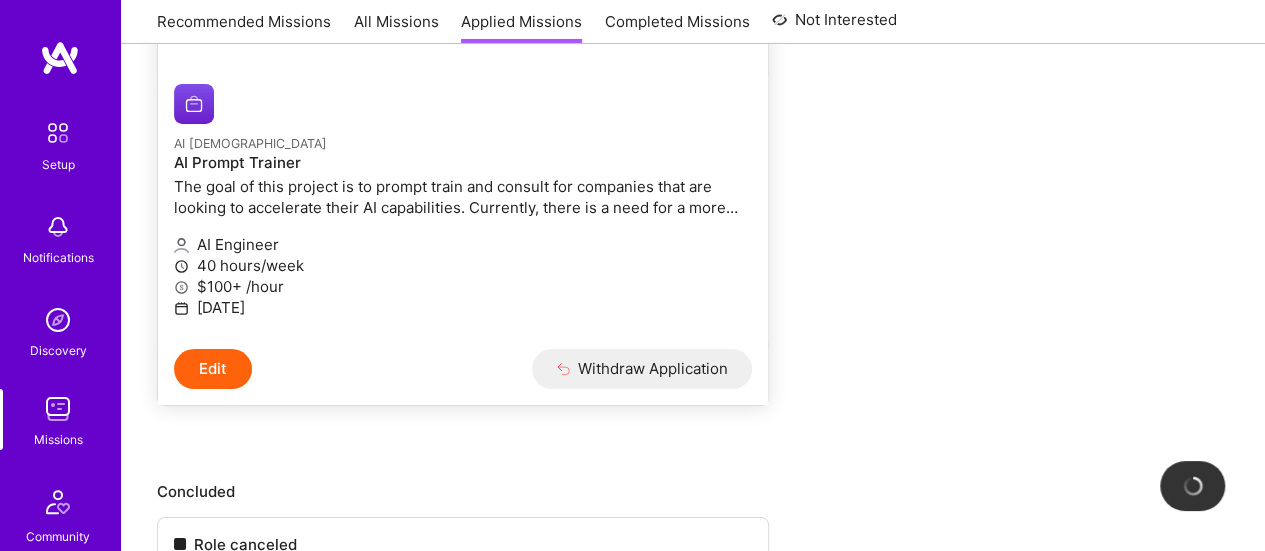 click on "Edit" at bounding box center [213, 369] 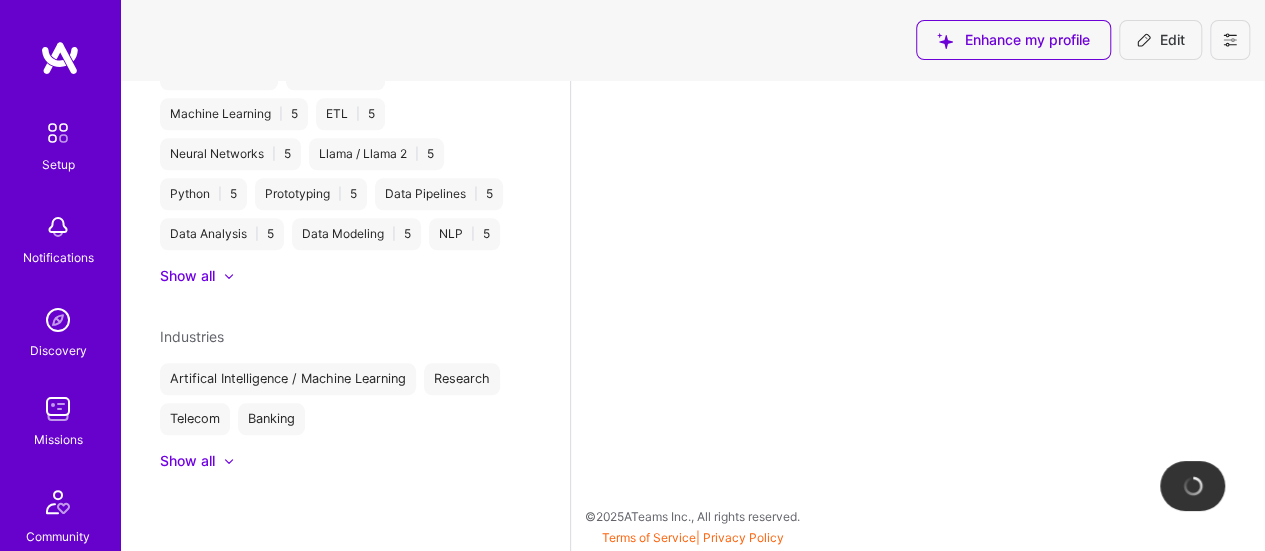 scroll, scrollTop: 0, scrollLeft: 0, axis: both 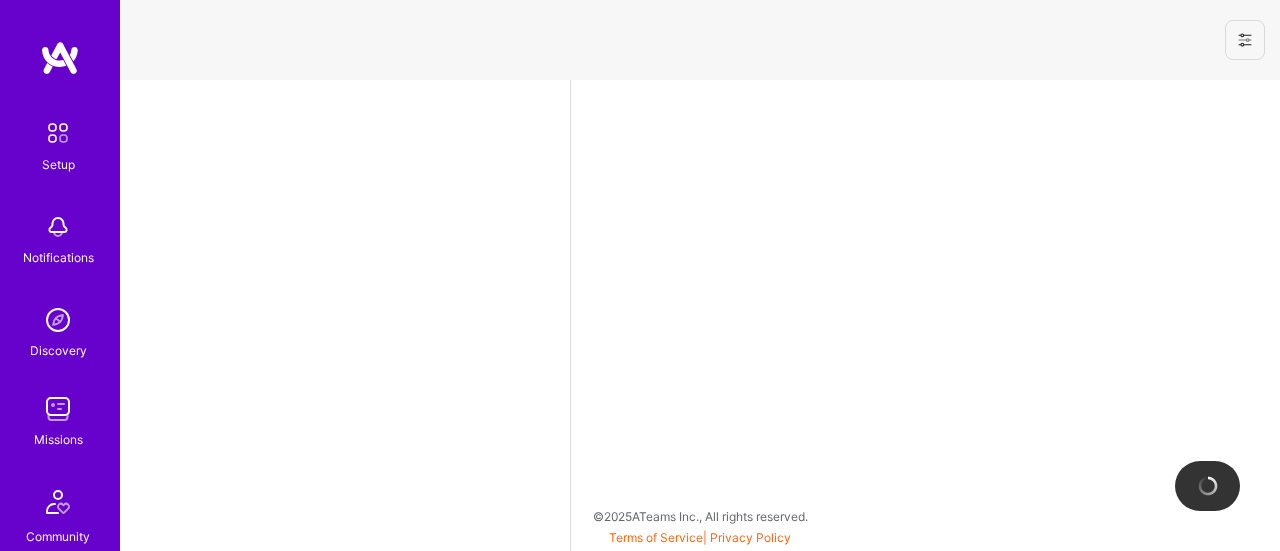 select on "US" 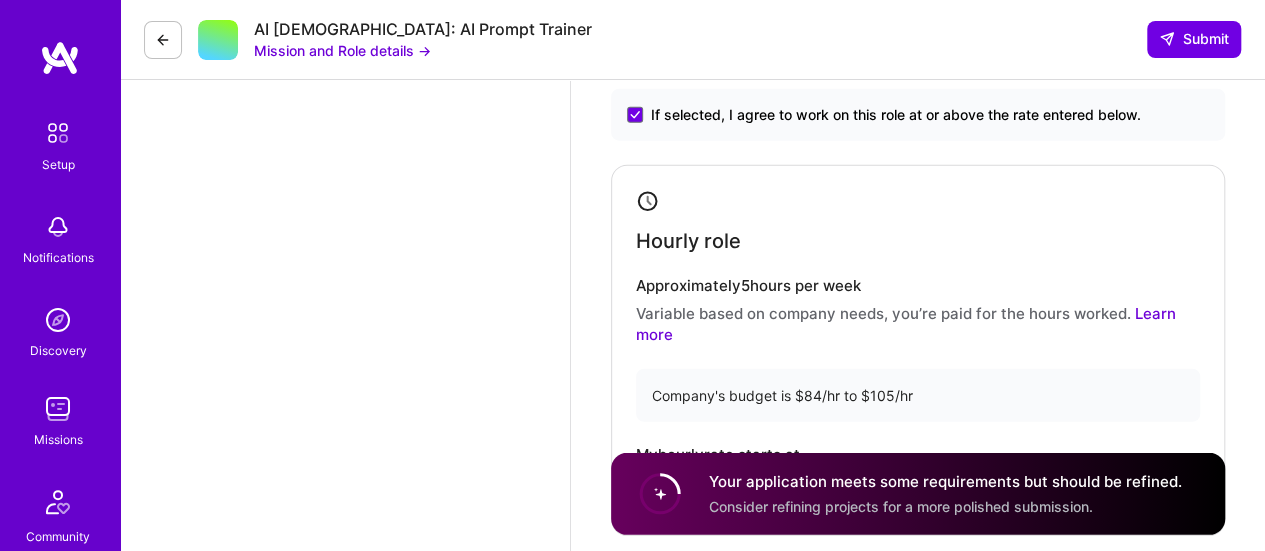 scroll, scrollTop: 2578, scrollLeft: 0, axis: vertical 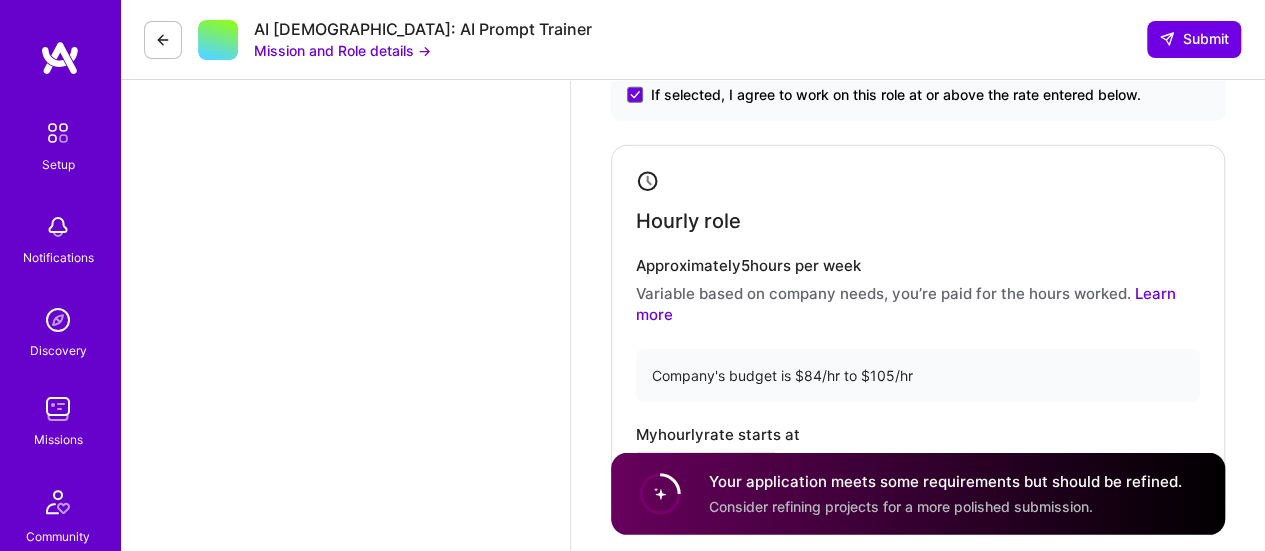 drag, startPoint x: 688, startPoint y: 427, endPoint x: 766, endPoint y: 386, distance: 88.11924 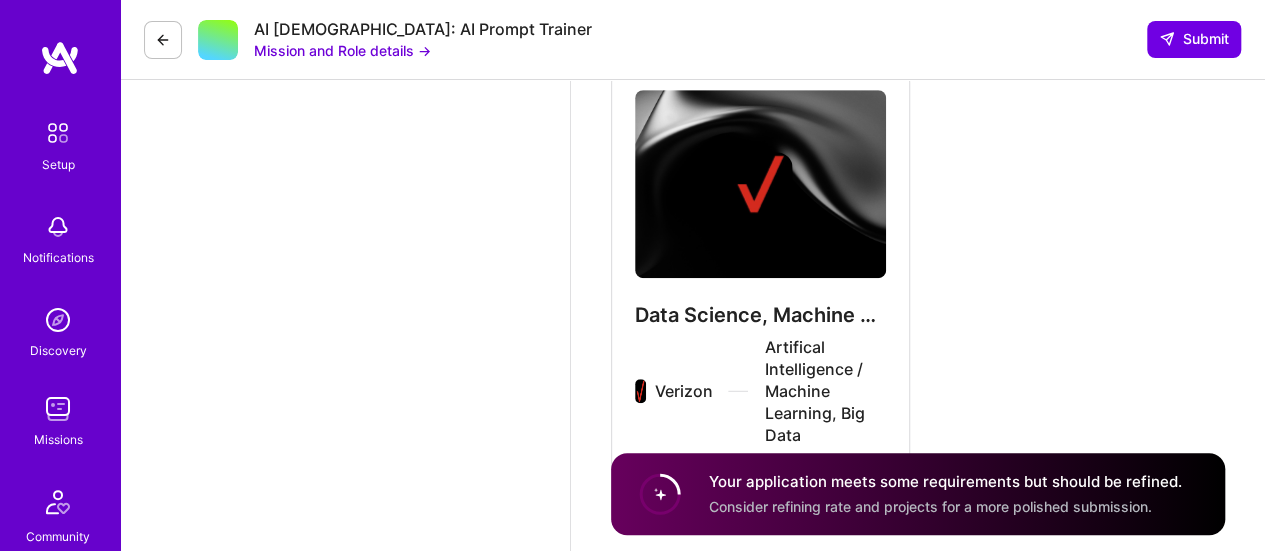 scroll, scrollTop: 4403, scrollLeft: 0, axis: vertical 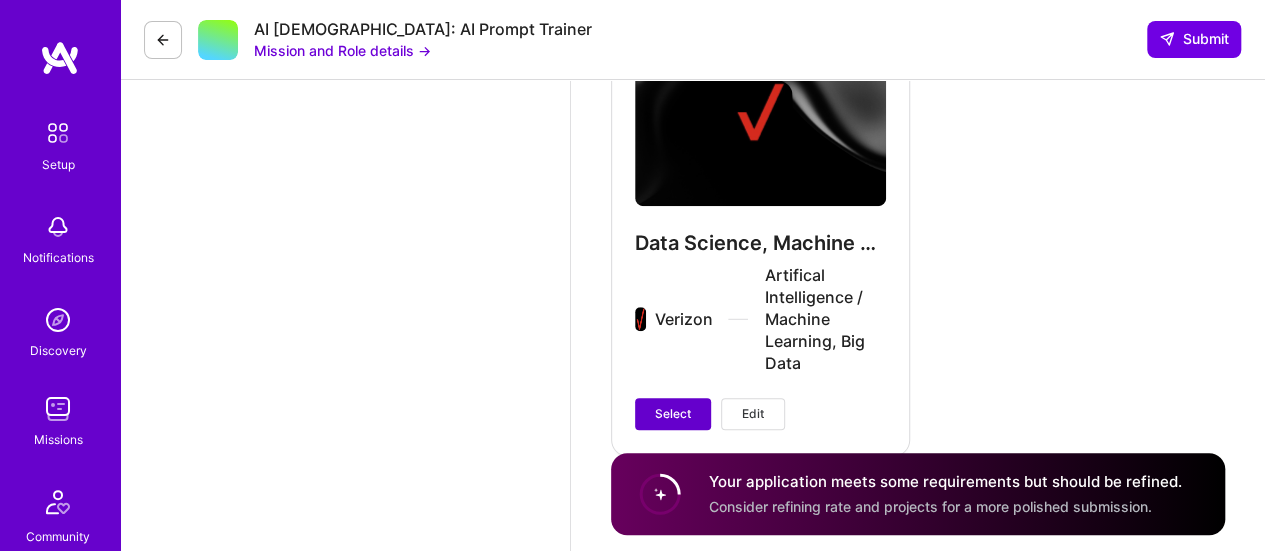 click on "Select" at bounding box center [673, 414] 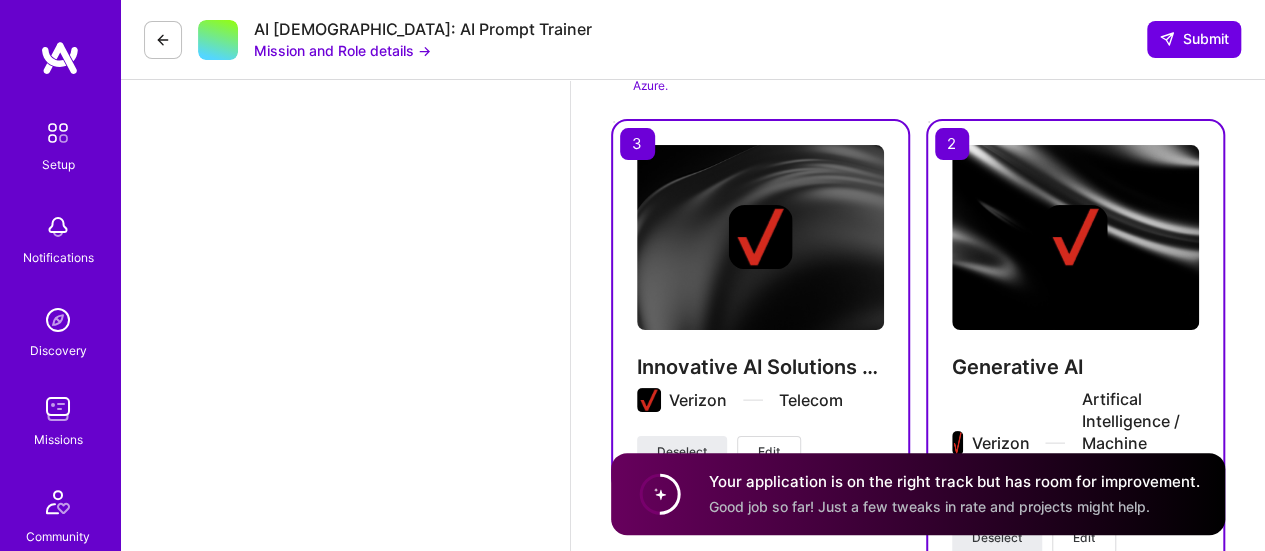 scroll, scrollTop: 3801, scrollLeft: 0, axis: vertical 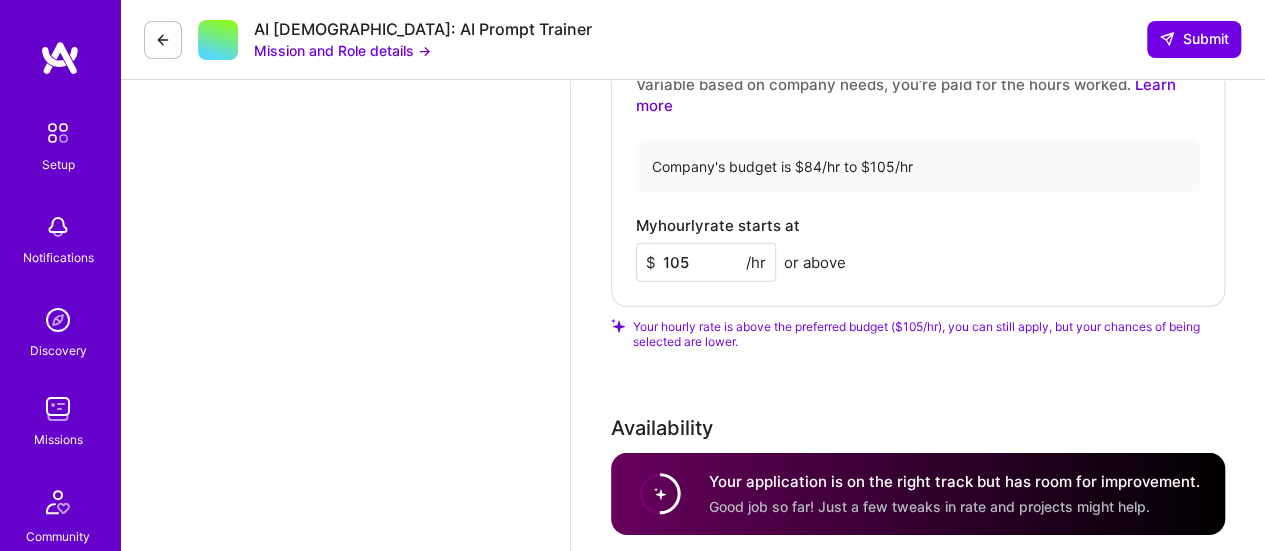 click on "105" at bounding box center [706, 262] 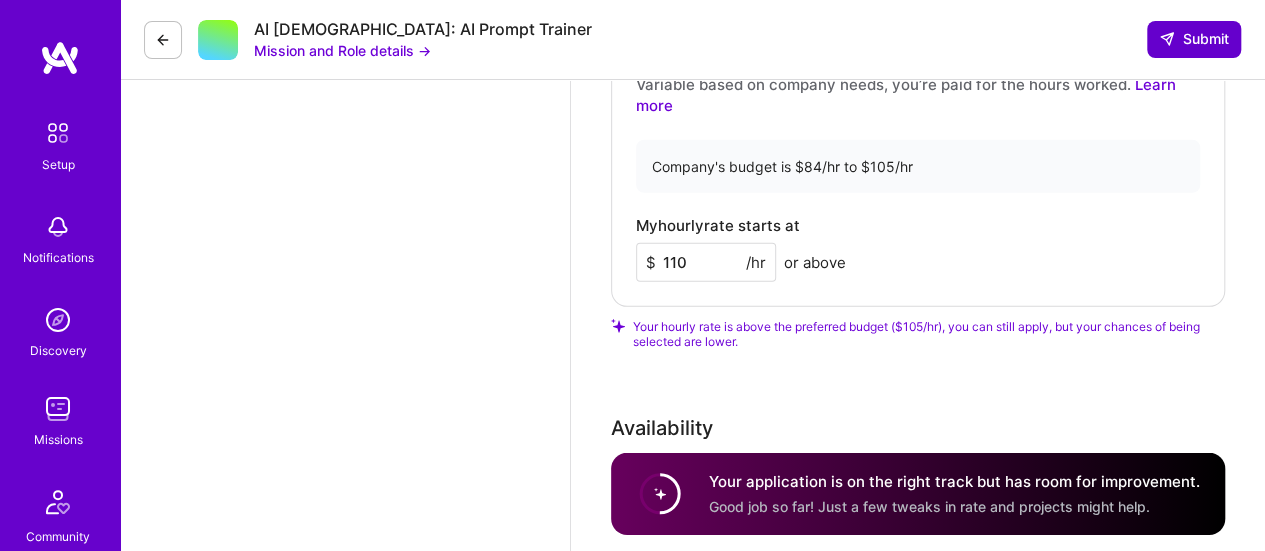 type on "110" 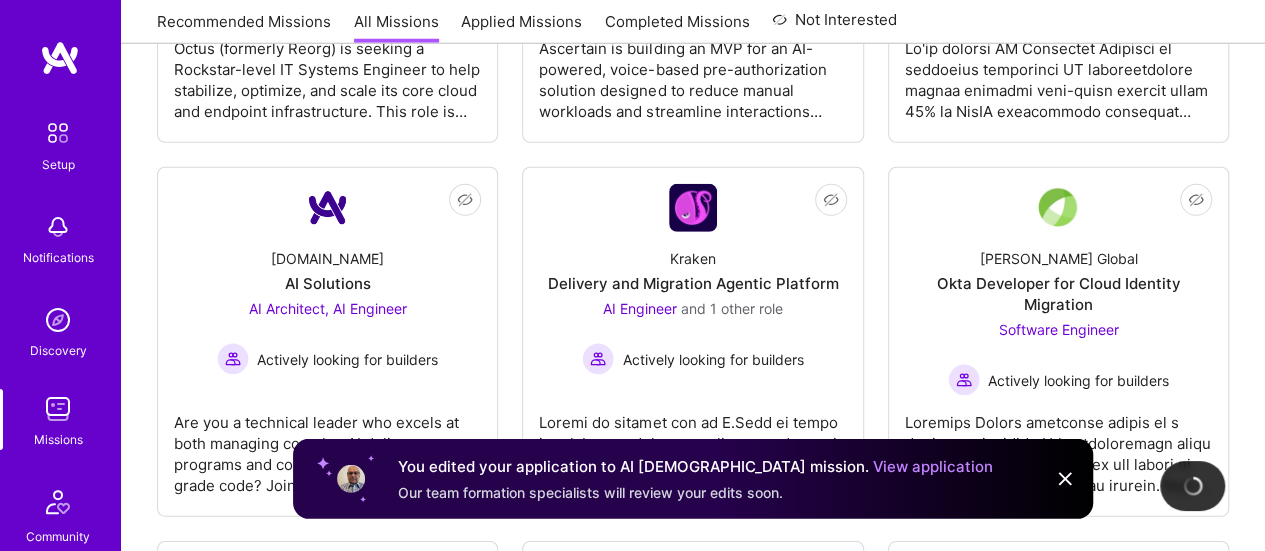 scroll, scrollTop: 0, scrollLeft: 0, axis: both 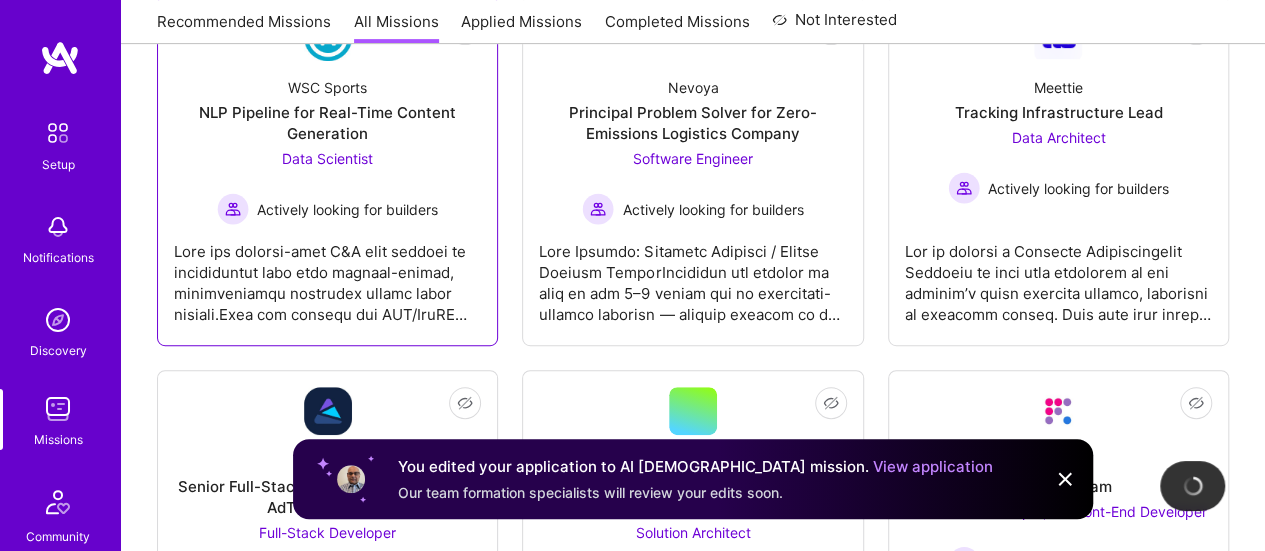 click at bounding box center (327, 275) 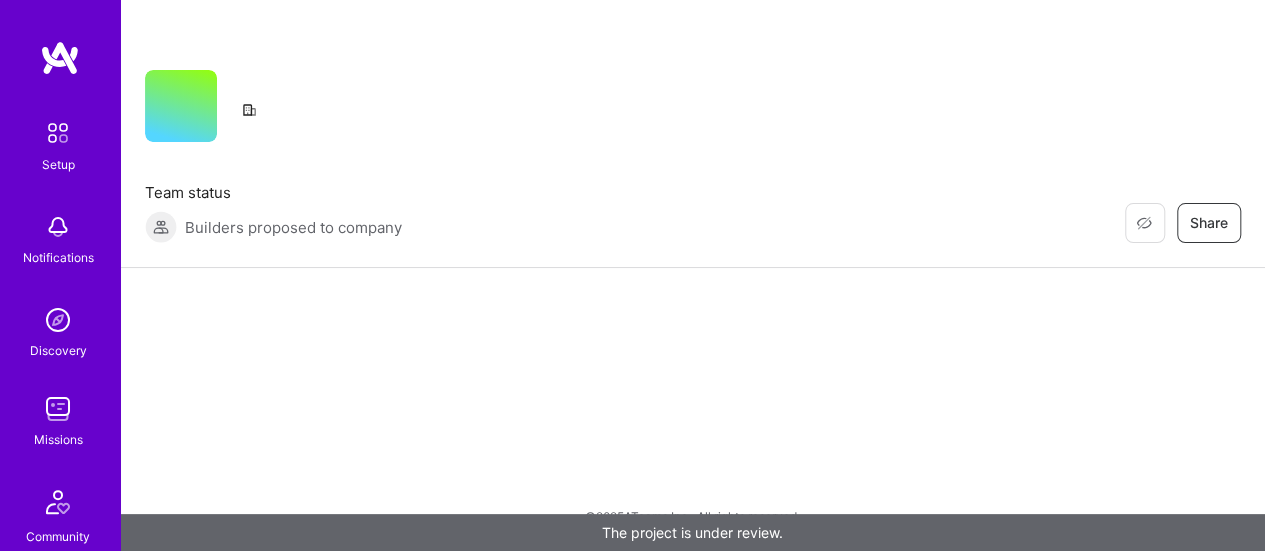 scroll, scrollTop: 0, scrollLeft: 0, axis: both 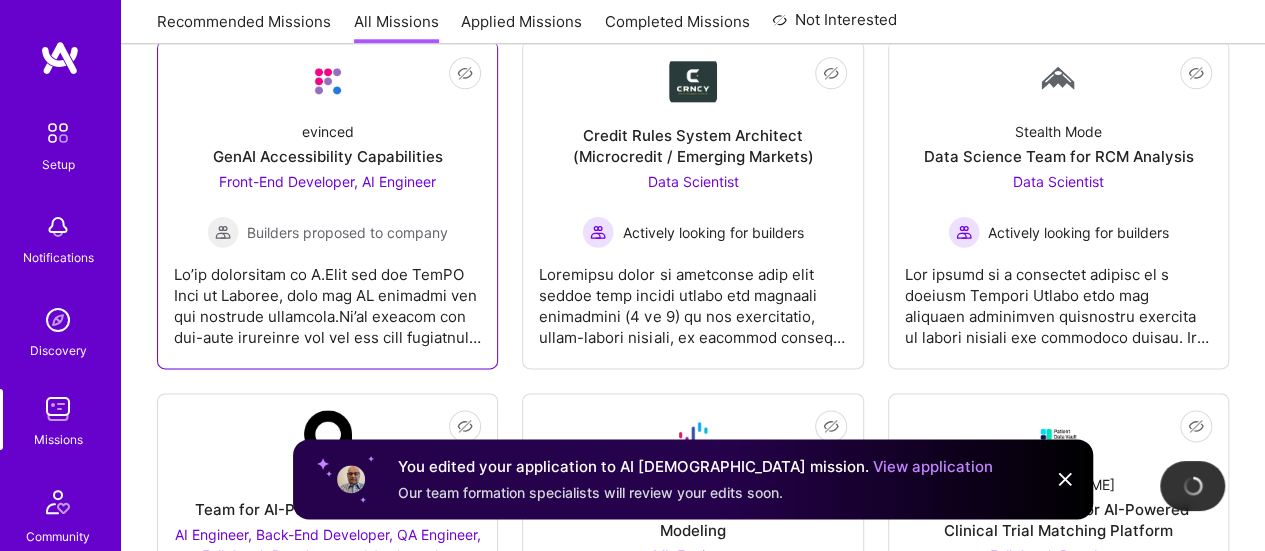 click at bounding box center (327, 298) 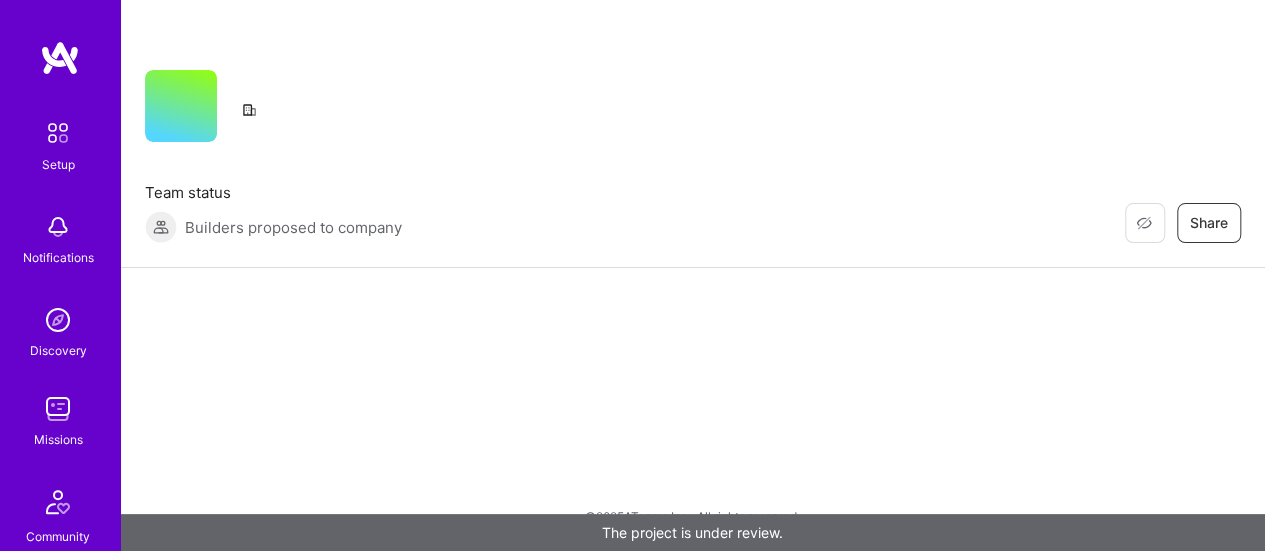 scroll, scrollTop: 0, scrollLeft: 0, axis: both 